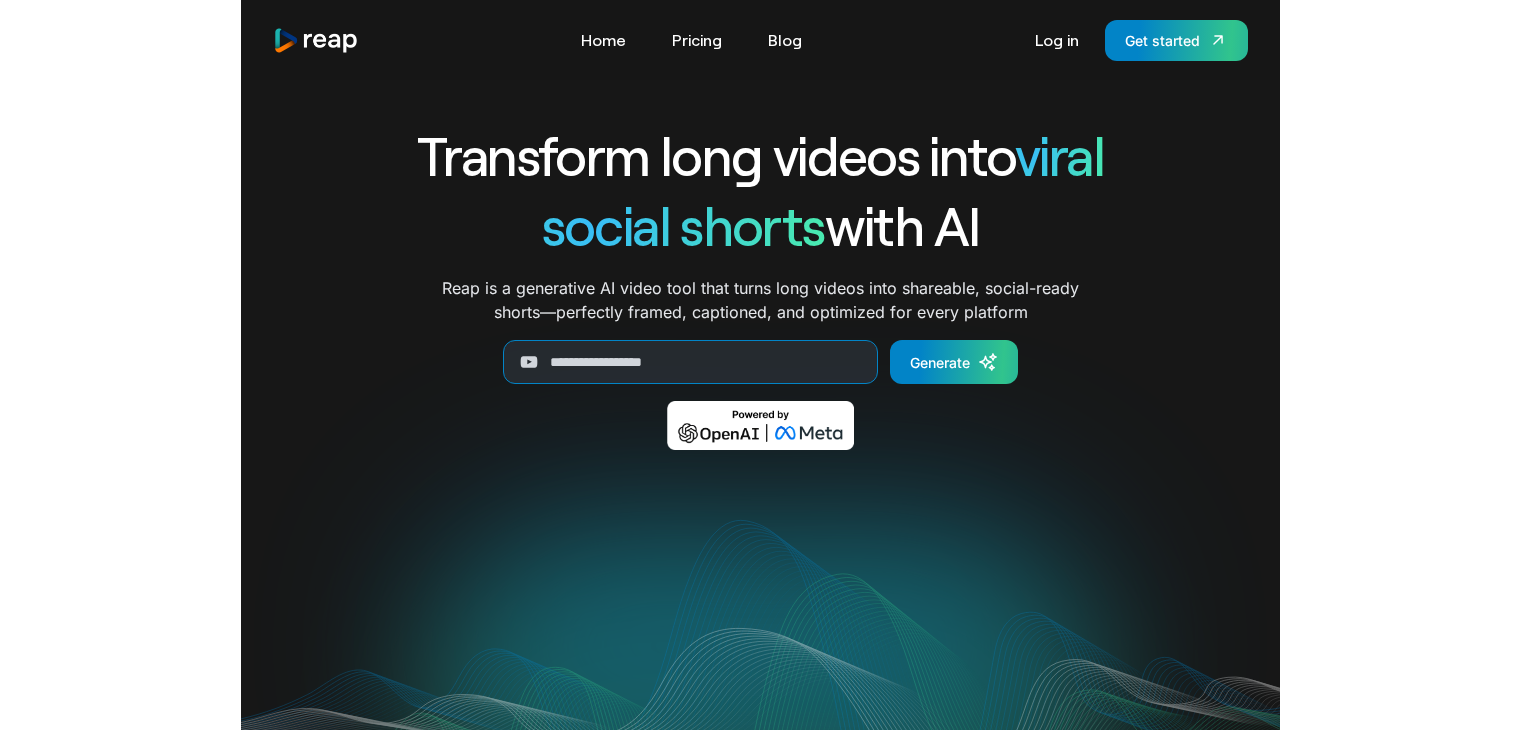 scroll, scrollTop: 0, scrollLeft: 0, axis: both 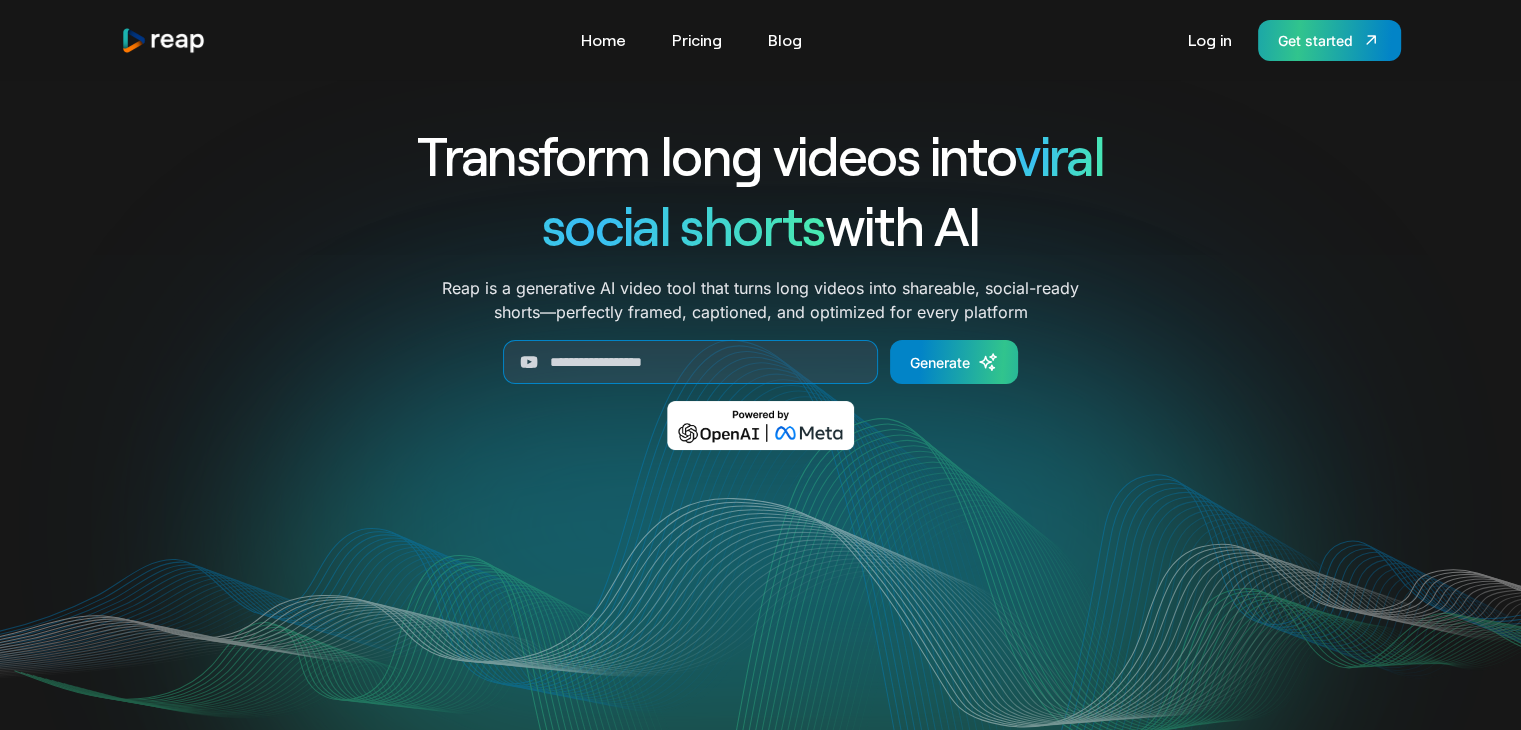 click on "Get started" at bounding box center [1315, 40] 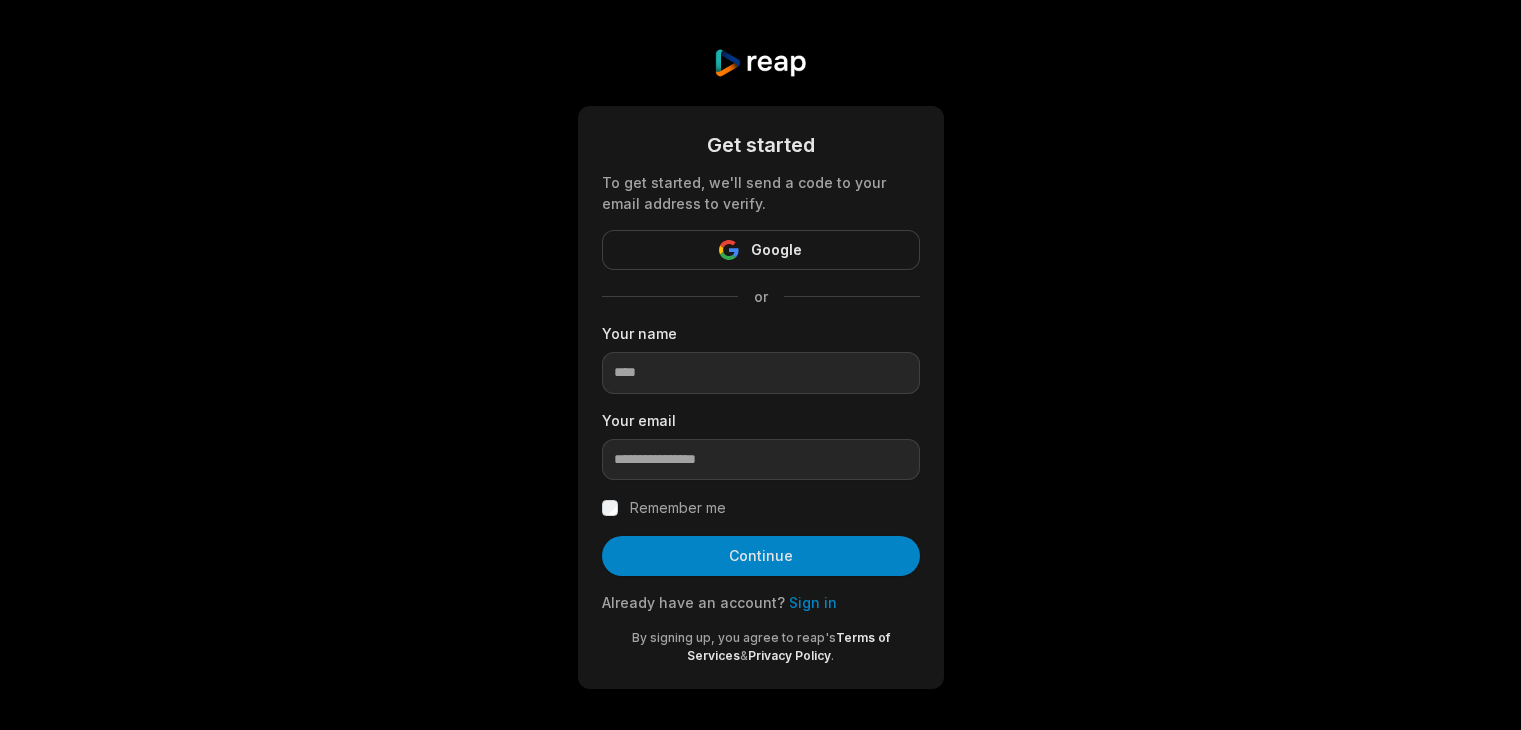 scroll, scrollTop: 0, scrollLeft: 0, axis: both 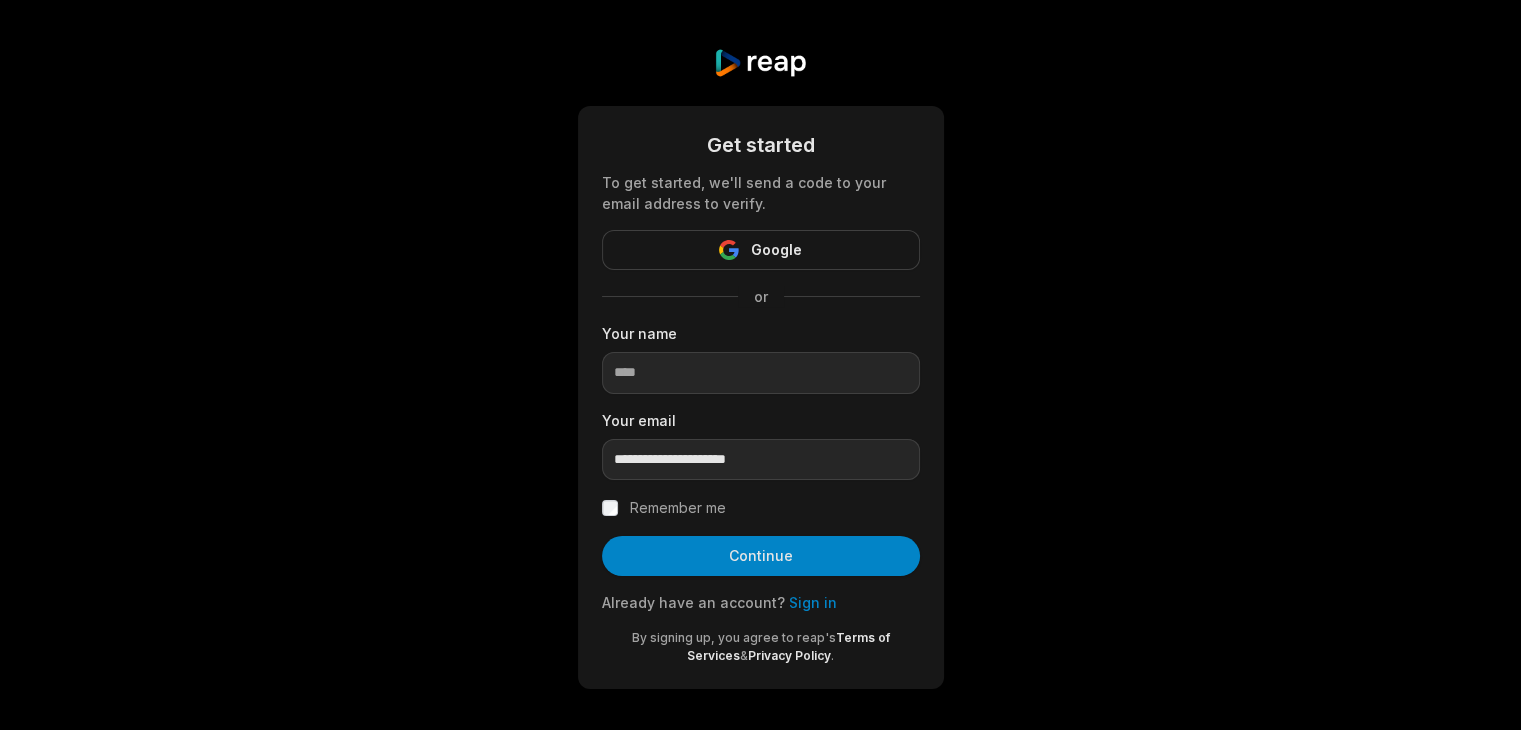 type on "**********" 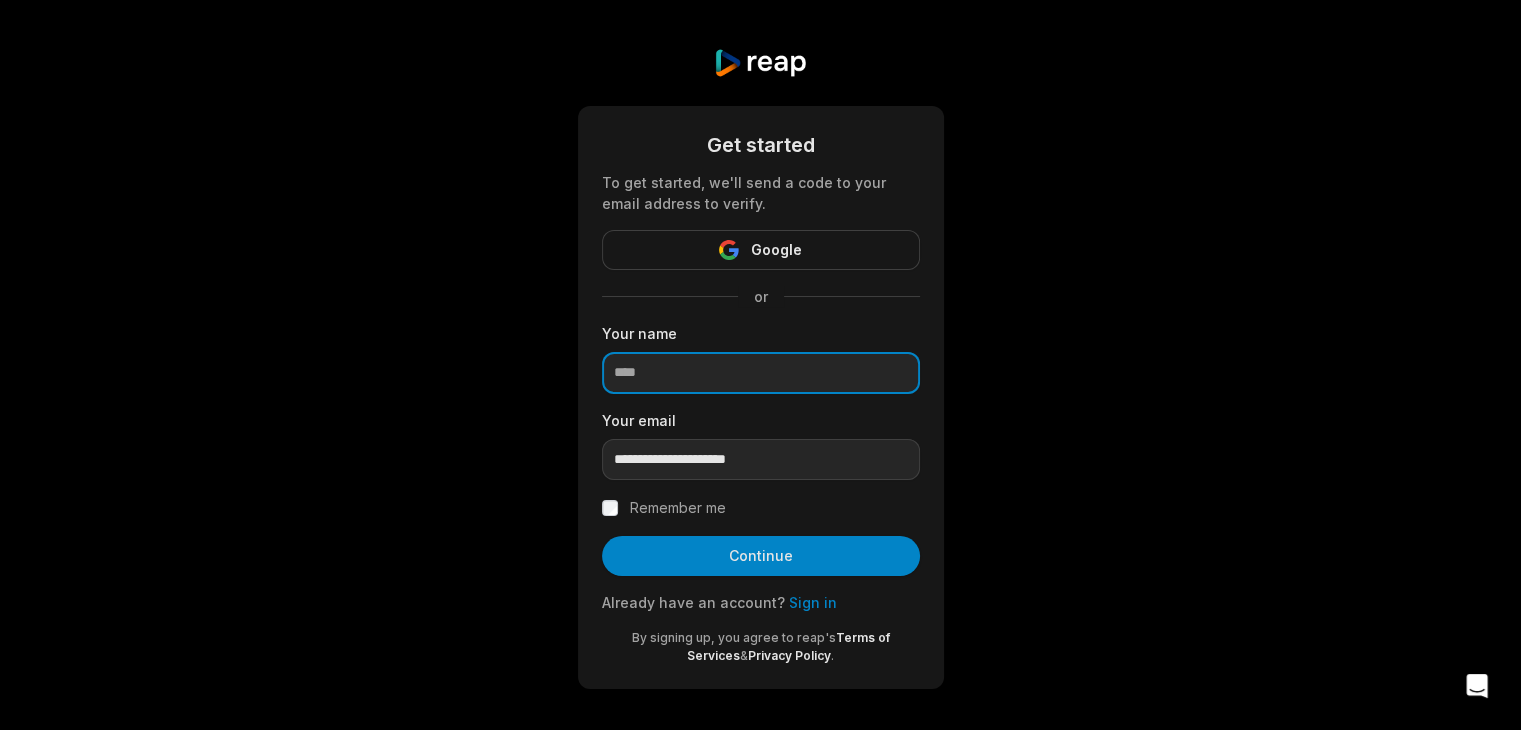 click at bounding box center [761, 373] 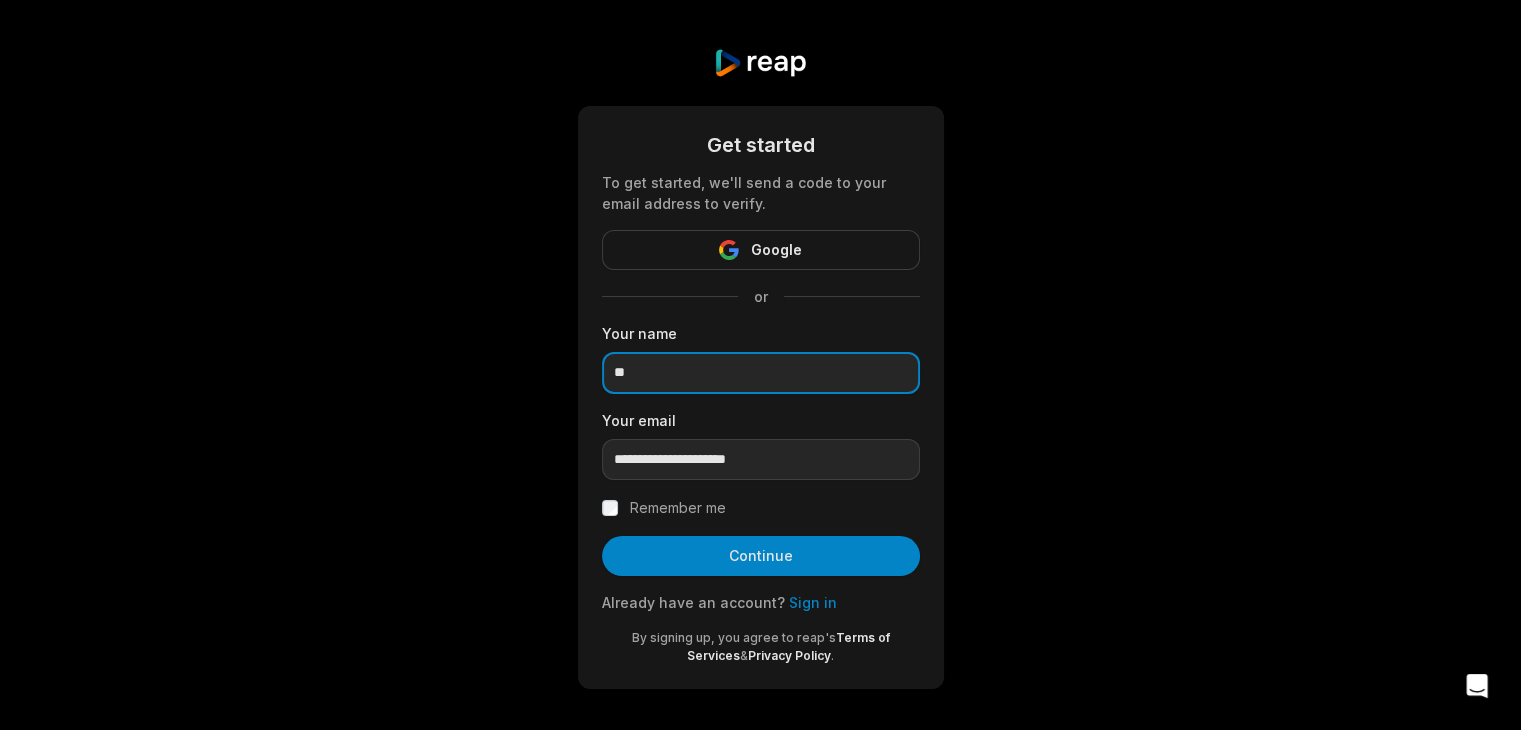type on "*" 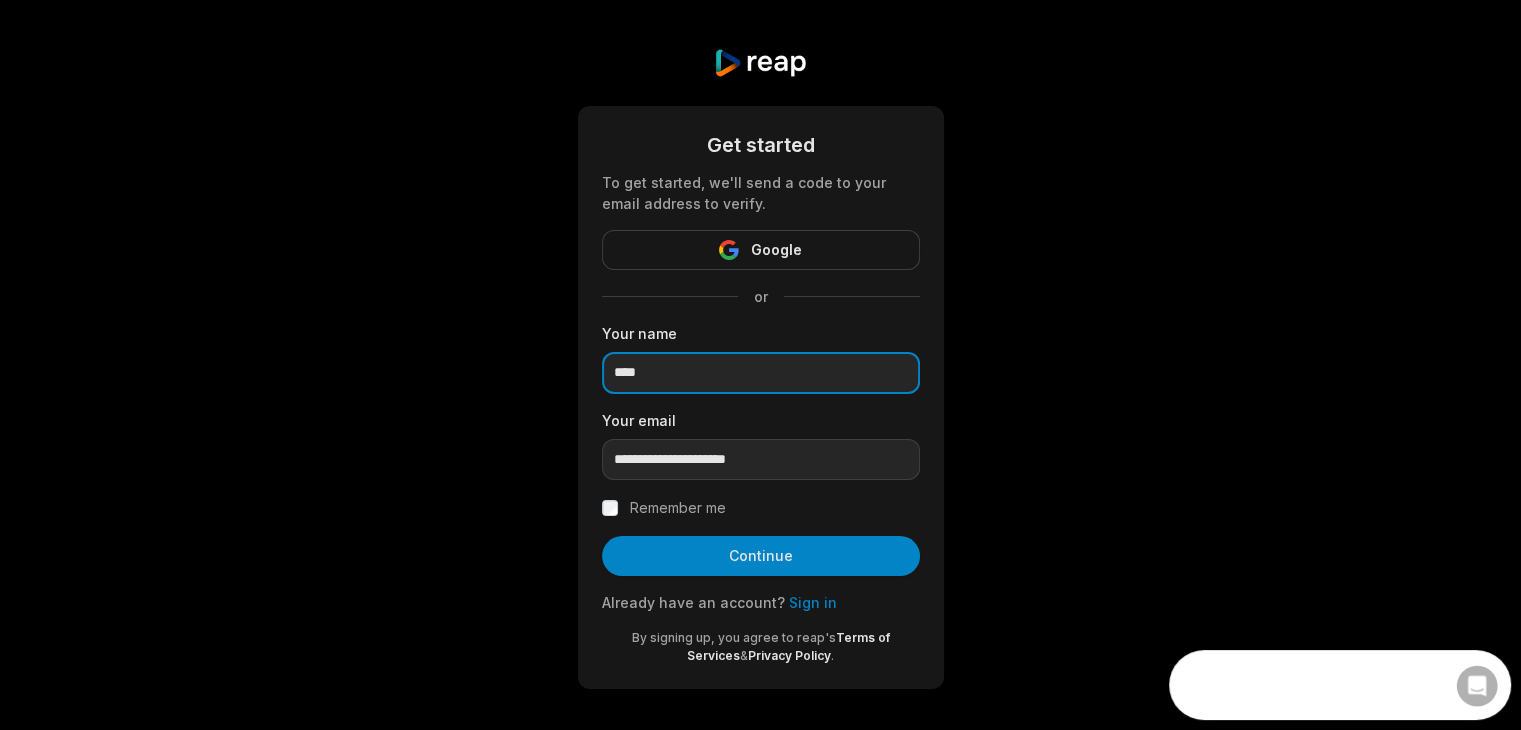 scroll, scrollTop: 0, scrollLeft: 0, axis: both 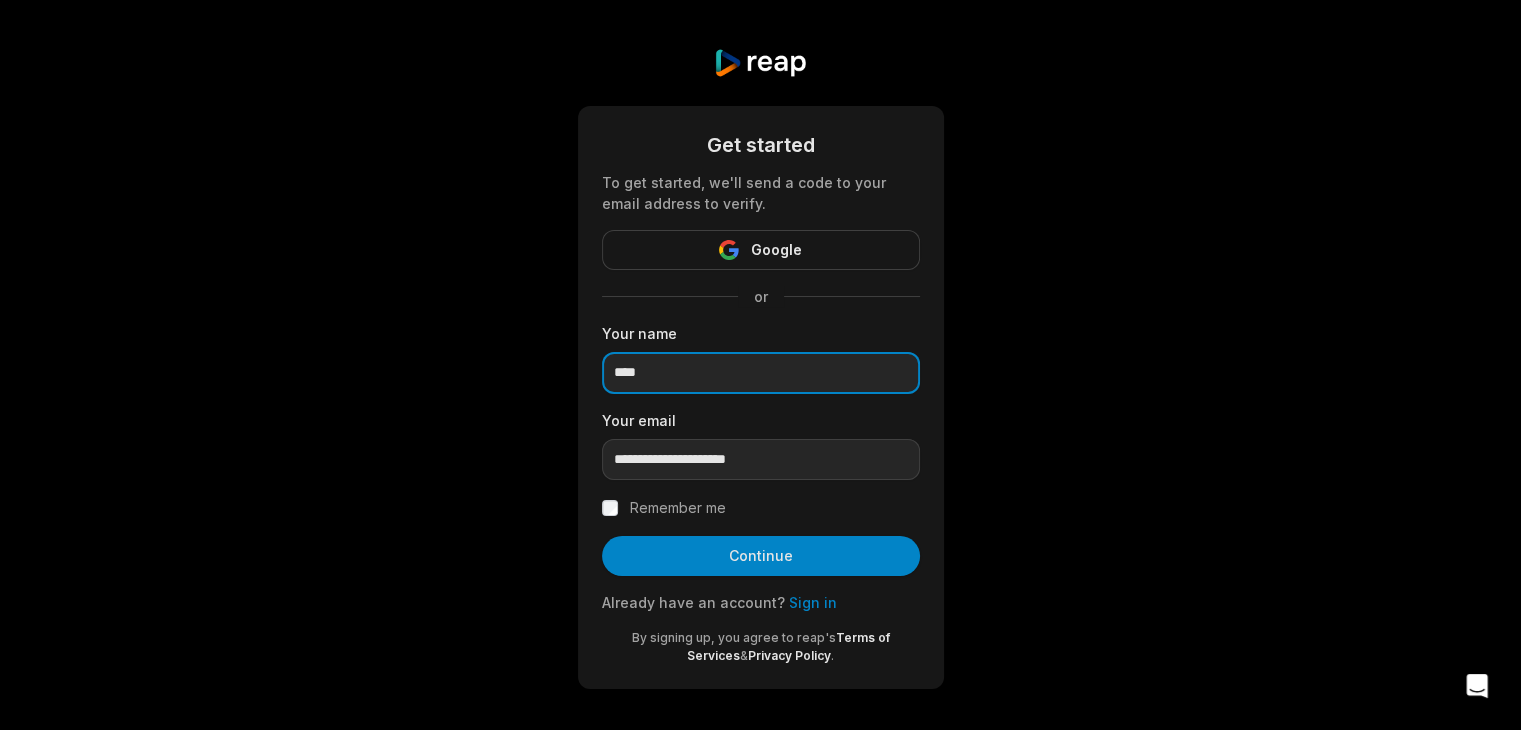type on "****" 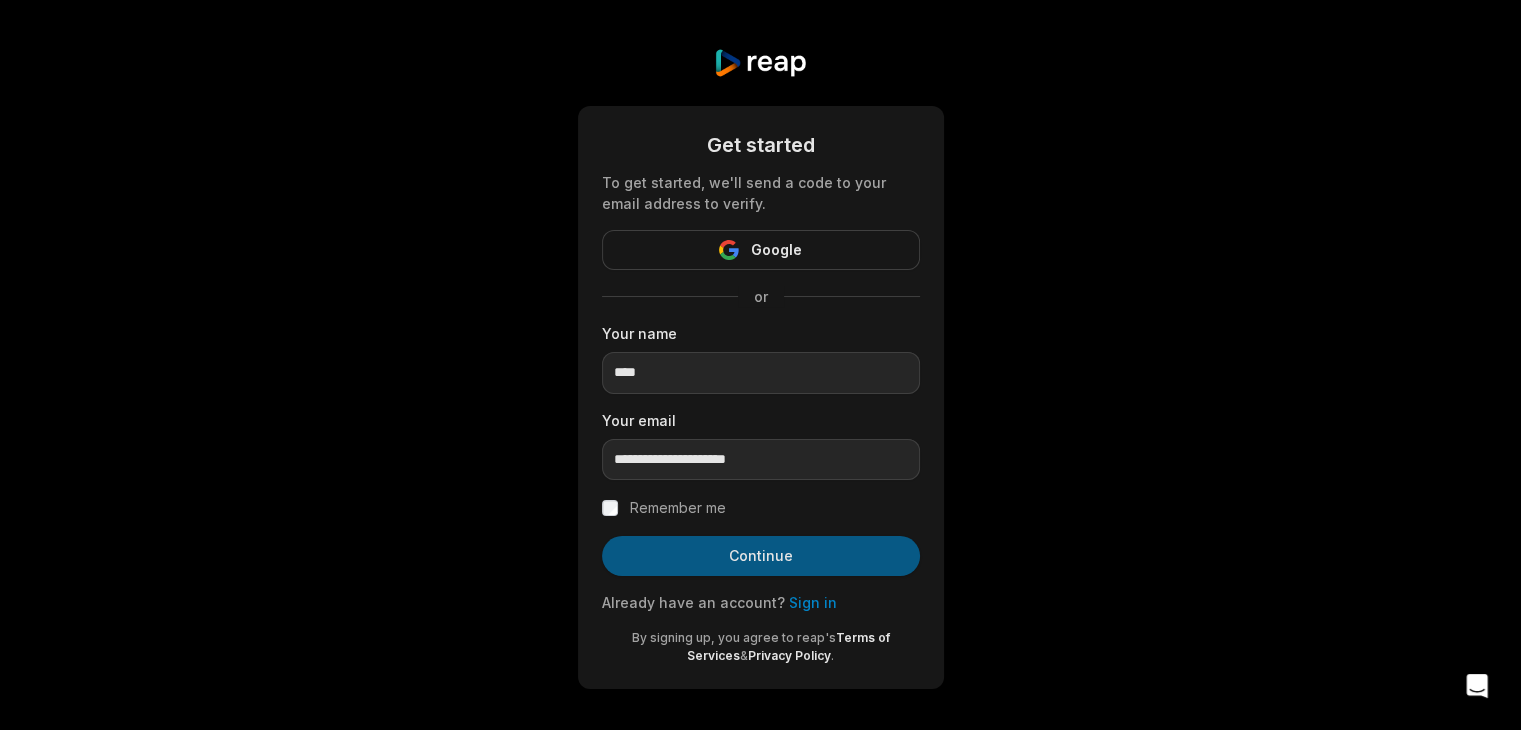 click on "Continue" at bounding box center [761, 556] 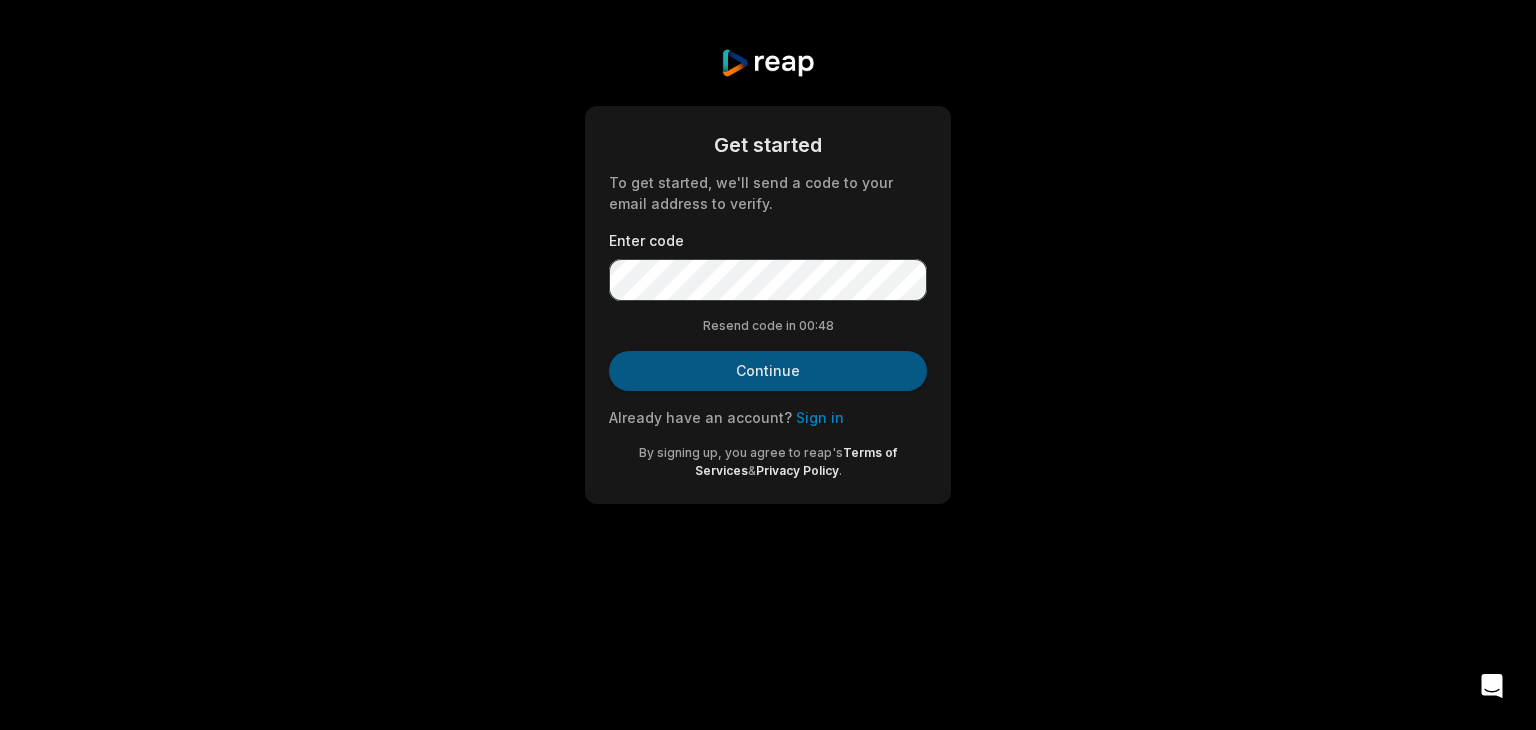 click on "Continue" at bounding box center [768, 371] 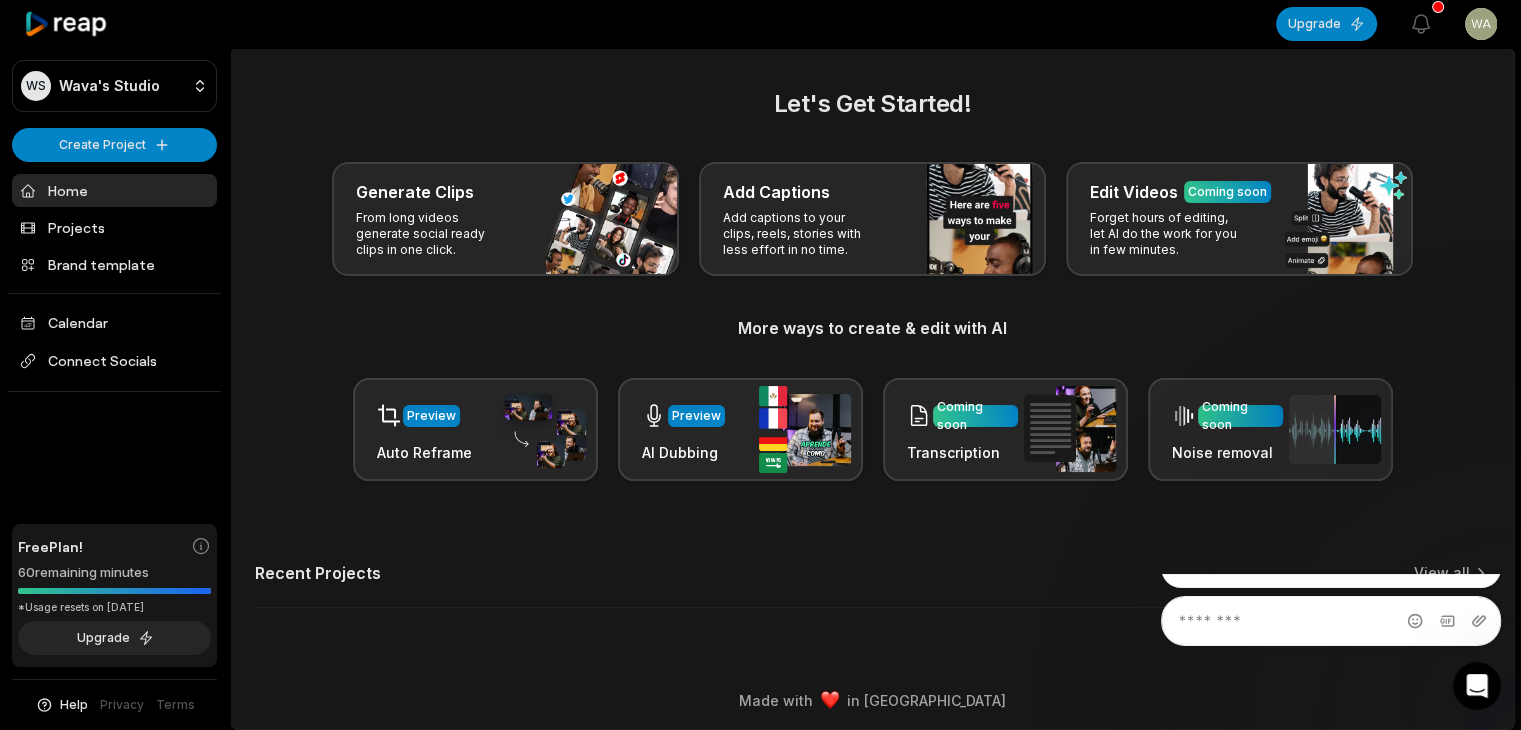 scroll, scrollTop: 0, scrollLeft: 0, axis: both 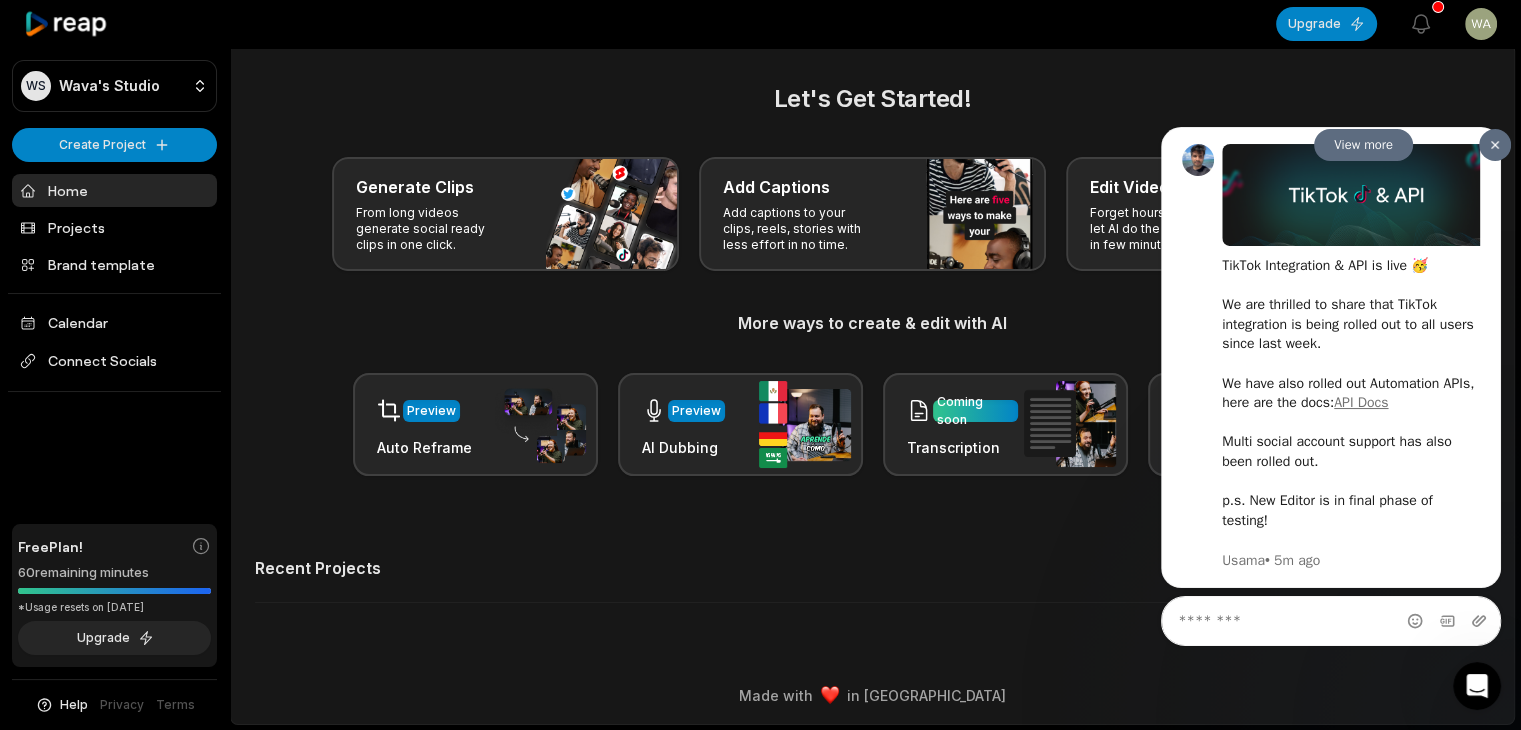 click at bounding box center (1495, 144) 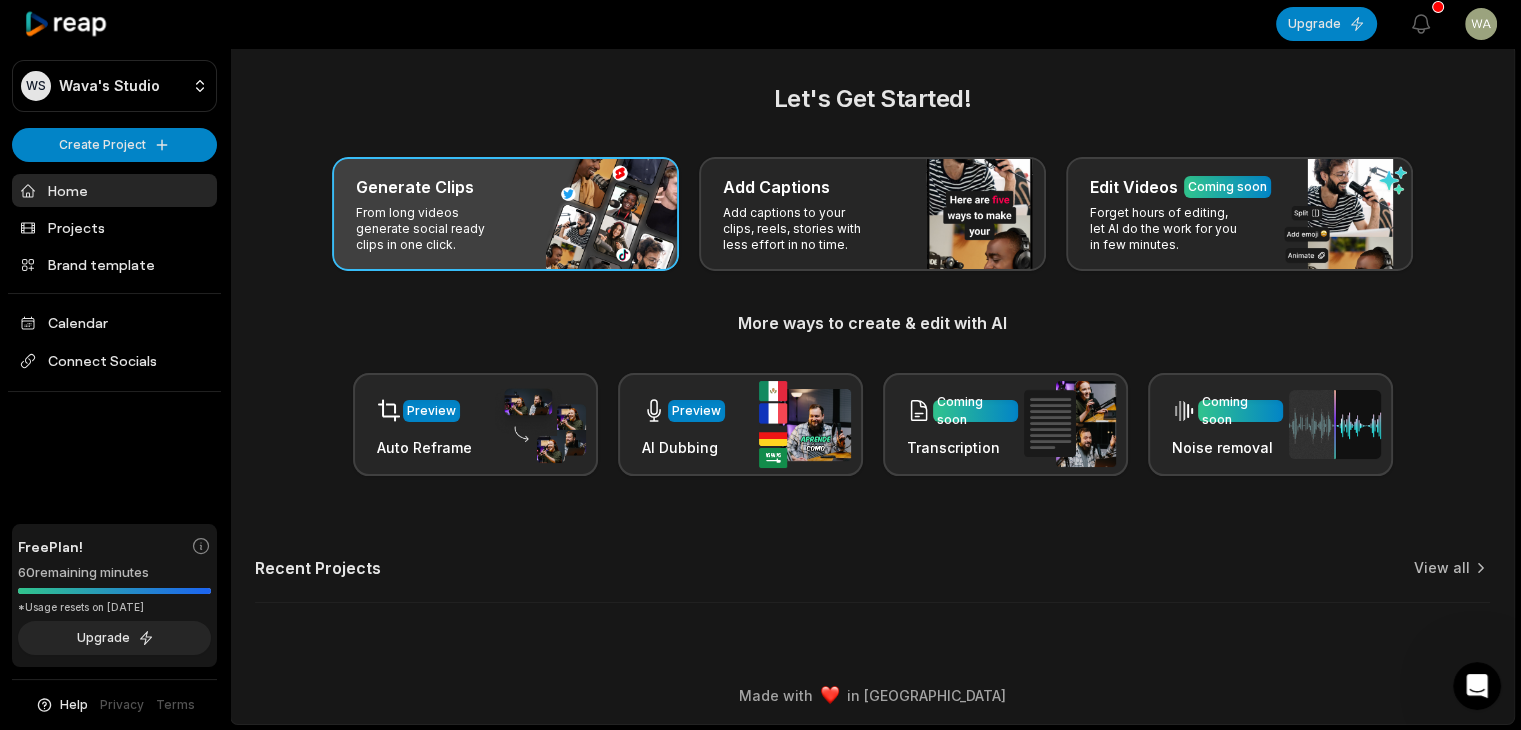 click on "From long videos generate social ready clips in one click." at bounding box center [433, 229] 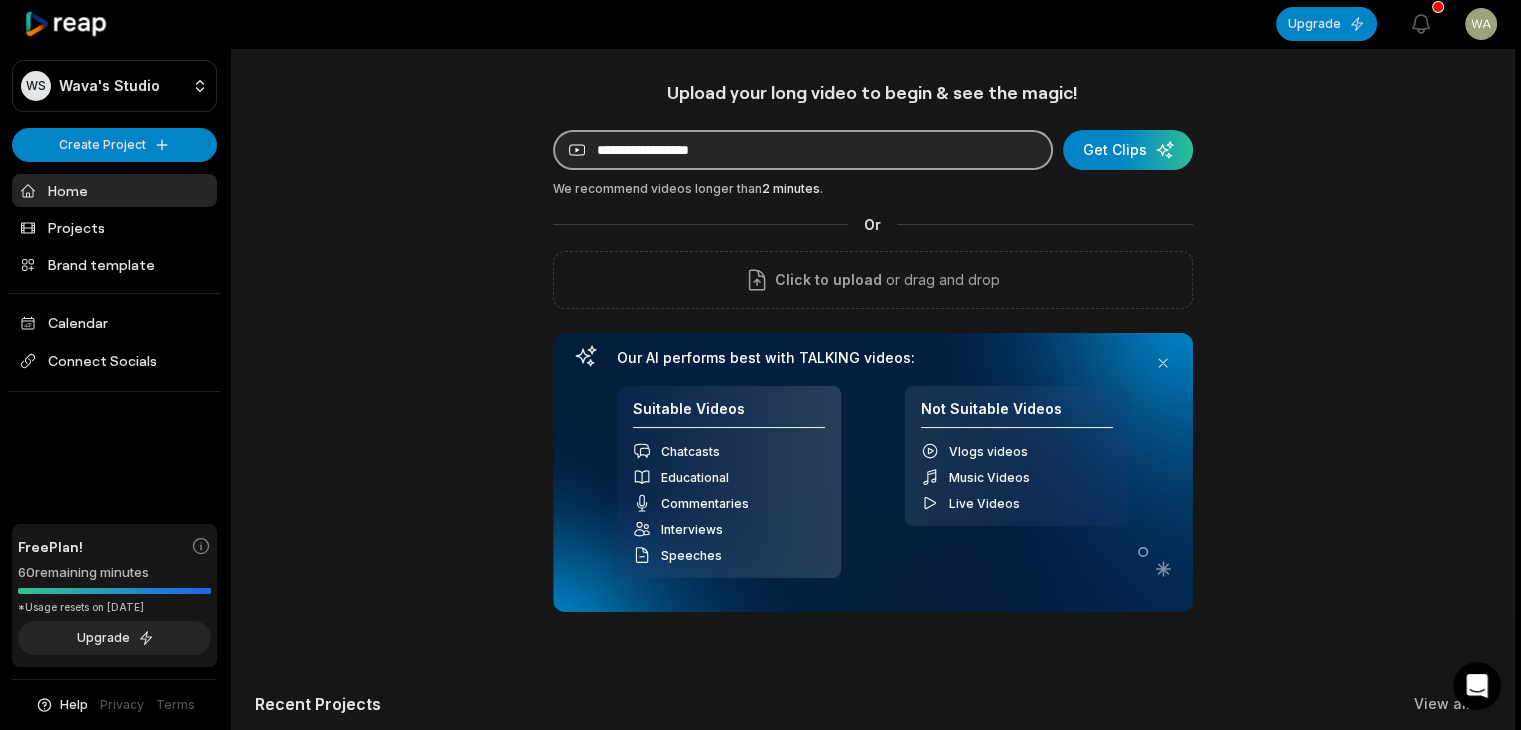 click at bounding box center (803, 150) 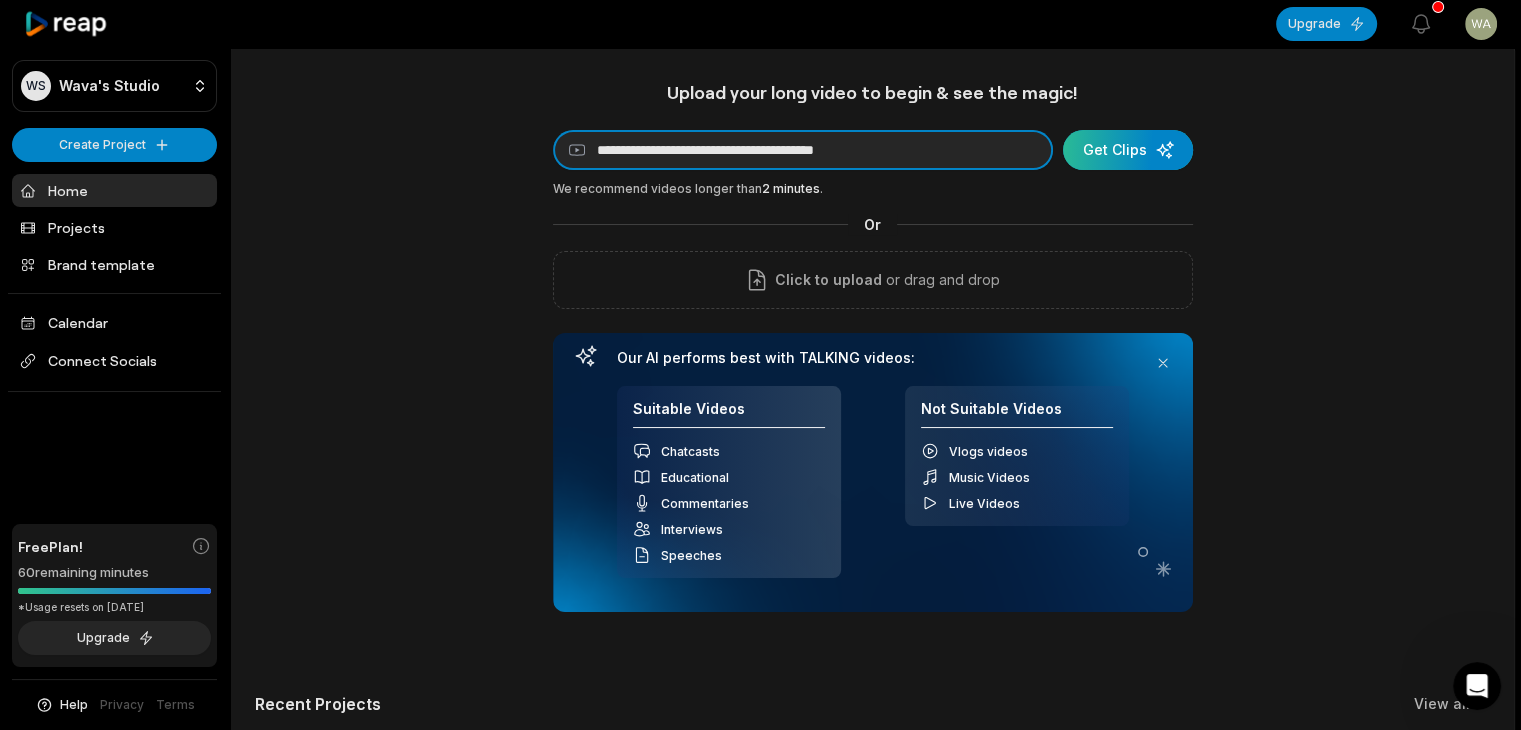 type on "**********" 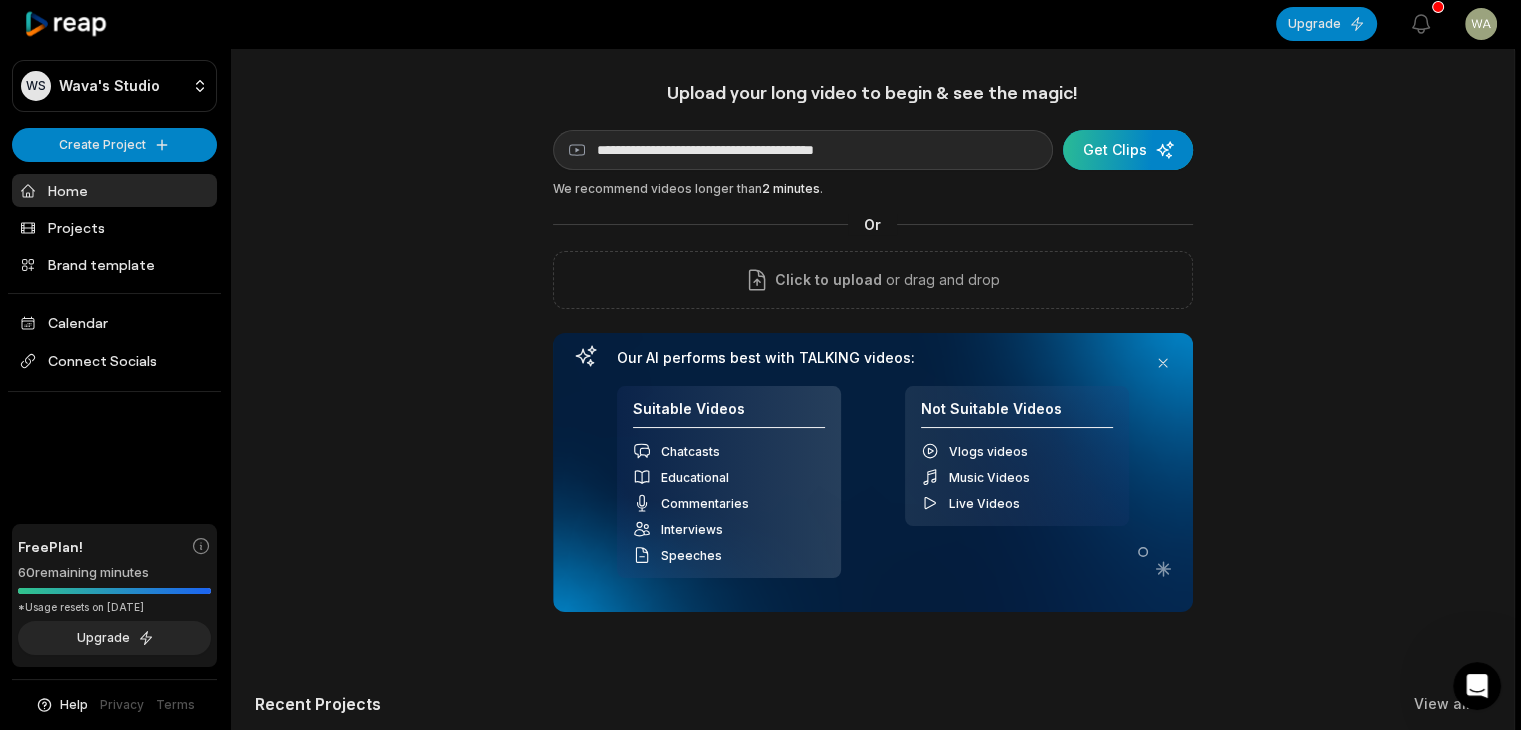 click at bounding box center [1128, 150] 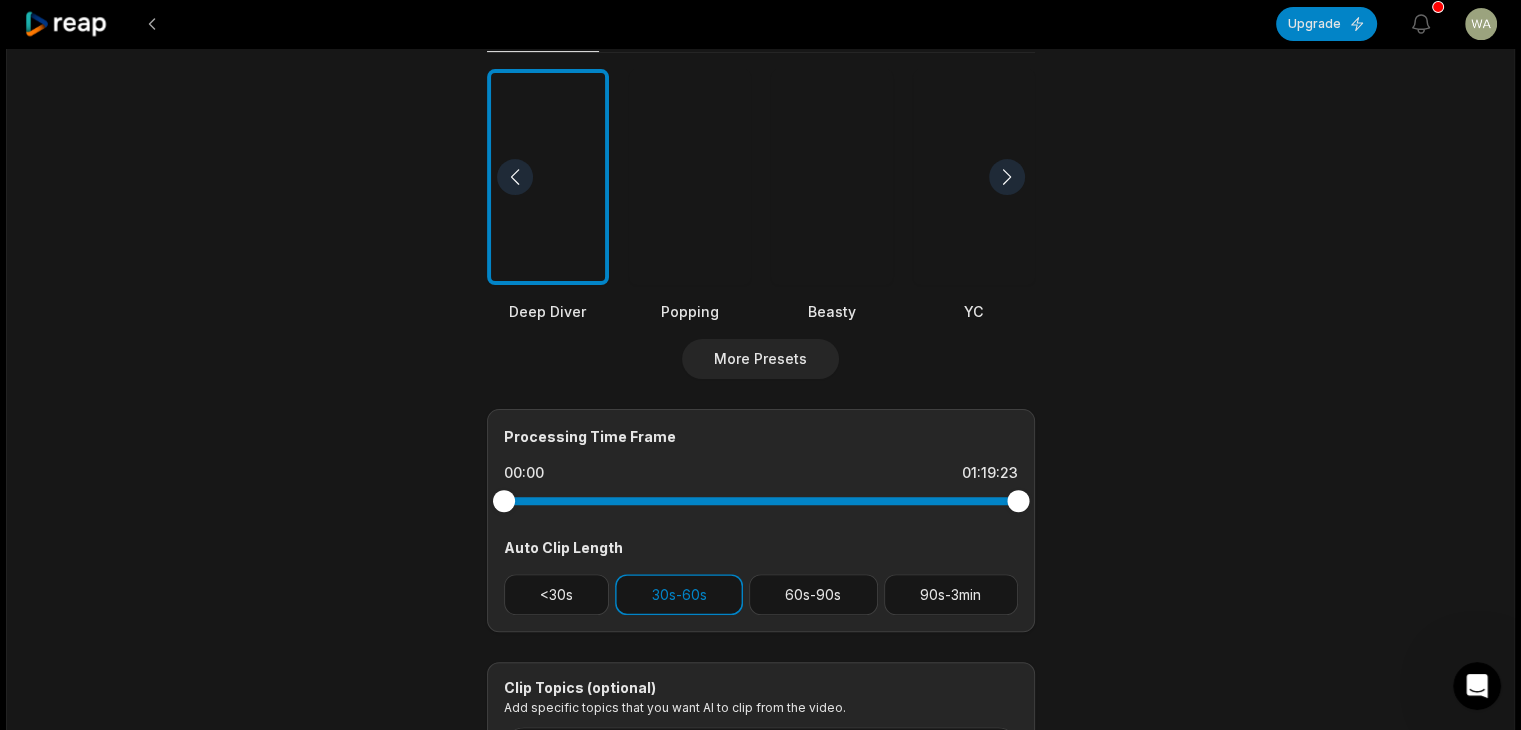 scroll, scrollTop: 700, scrollLeft: 0, axis: vertical 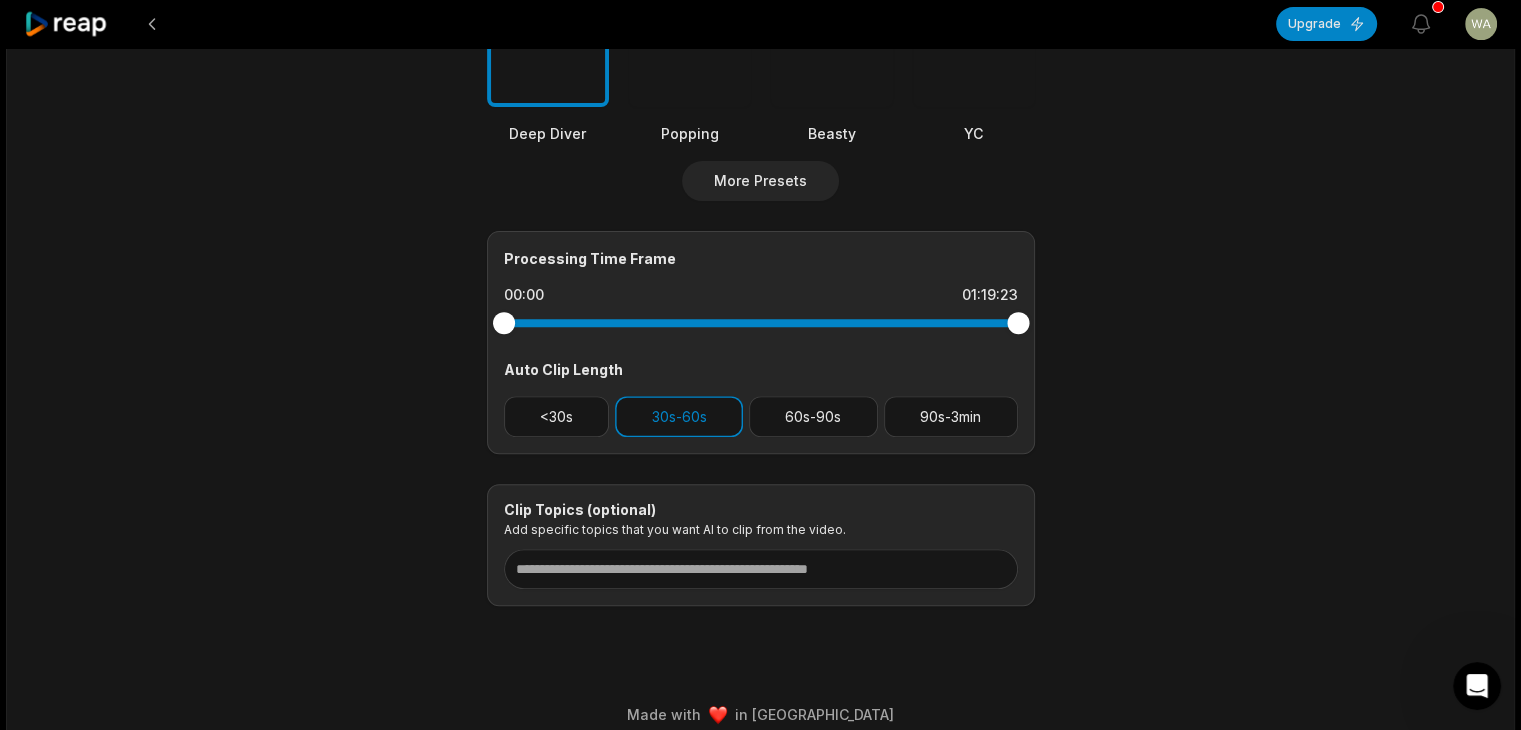 click at bounding box center (761, 323) 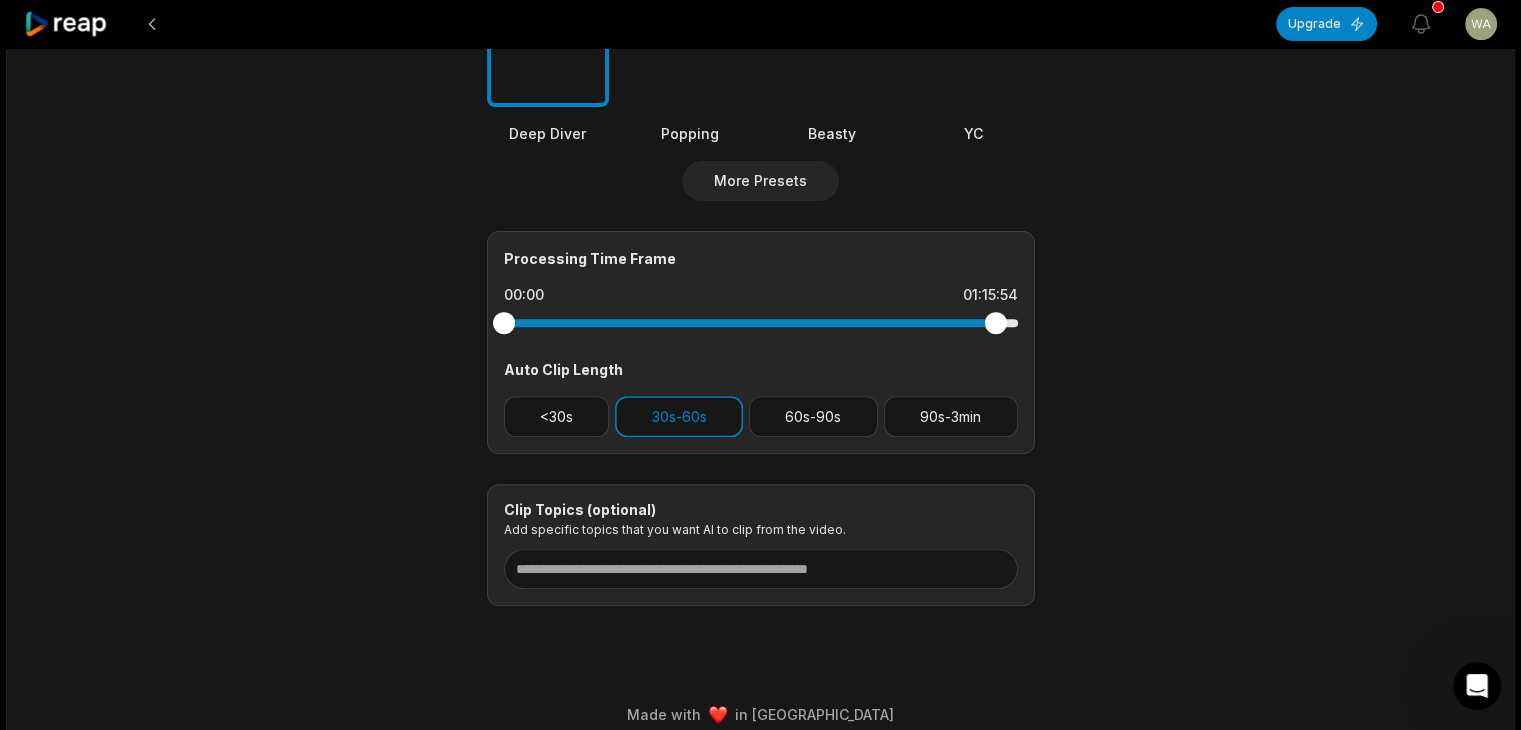 click at bounding box center (995, 323) 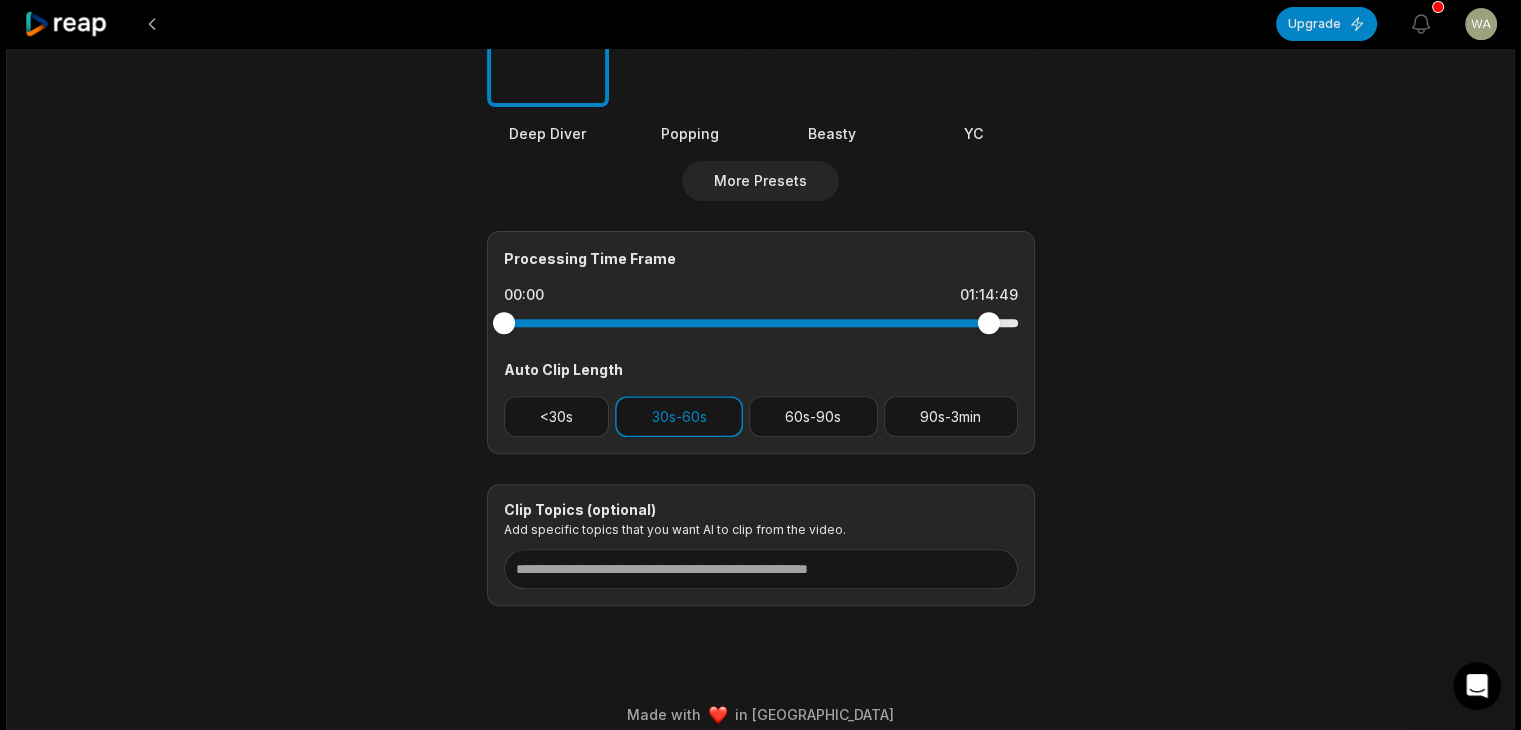click at bounding box center [988, 323] 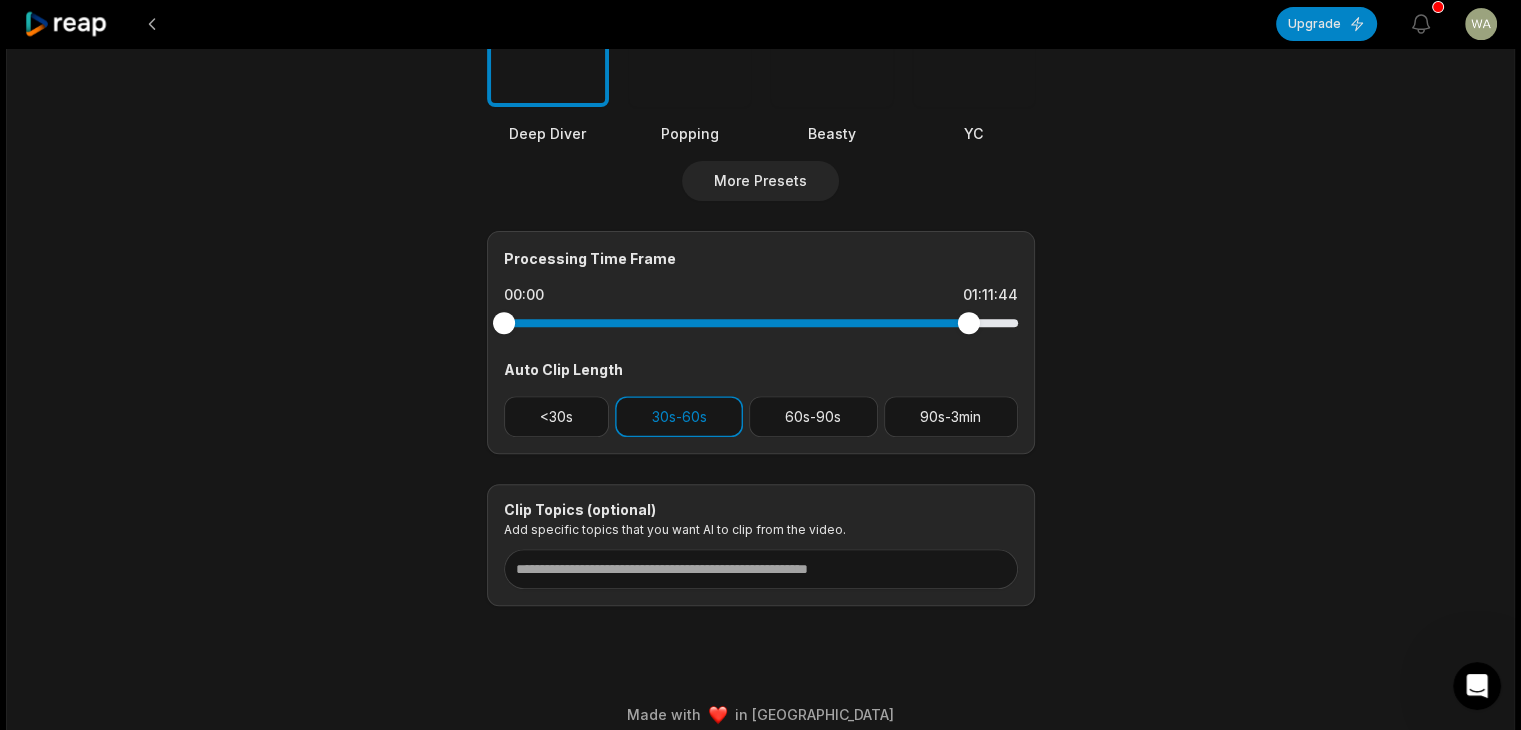 click at bounding box center (968, 323) 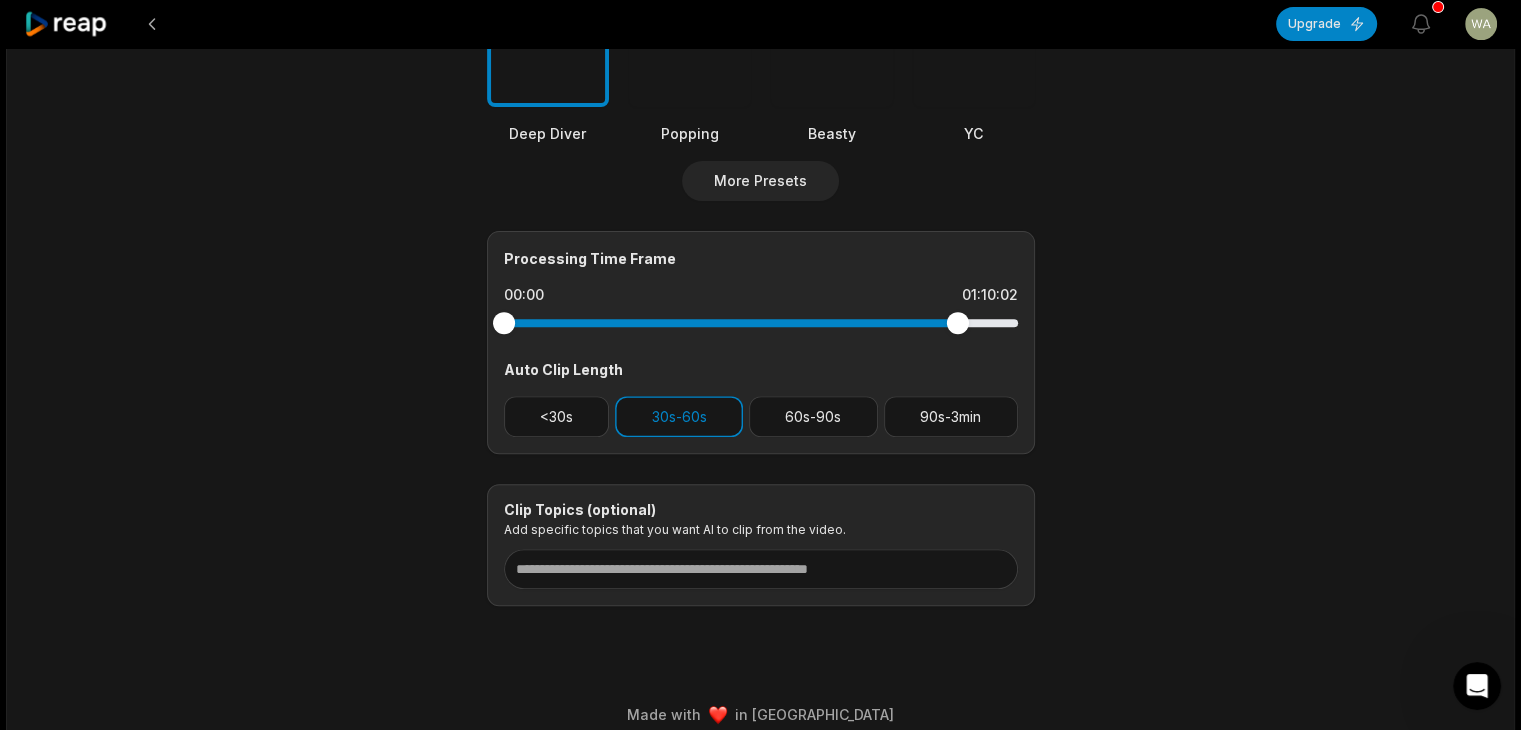 click at bounding box center (957, 323) 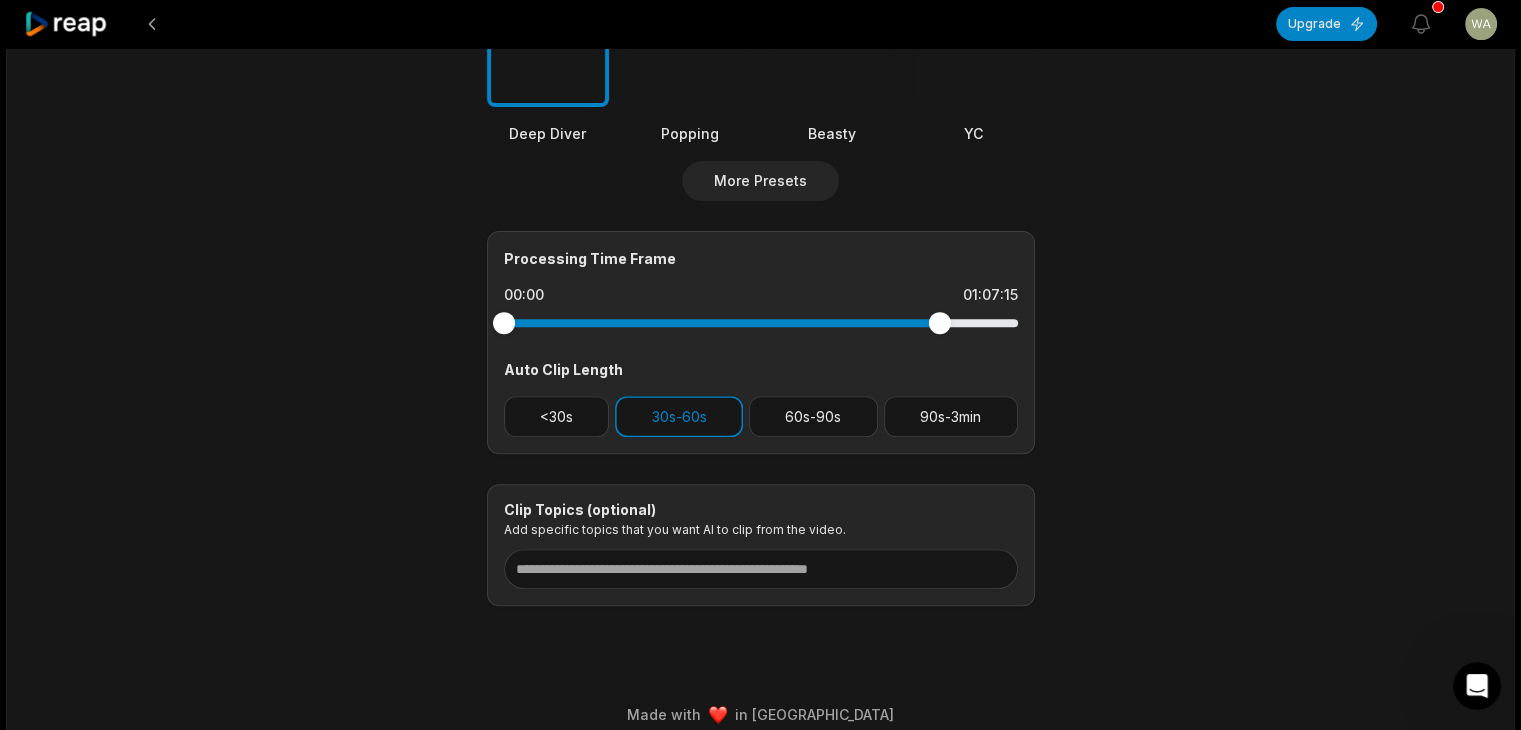 click at bounding box center [939, 323] 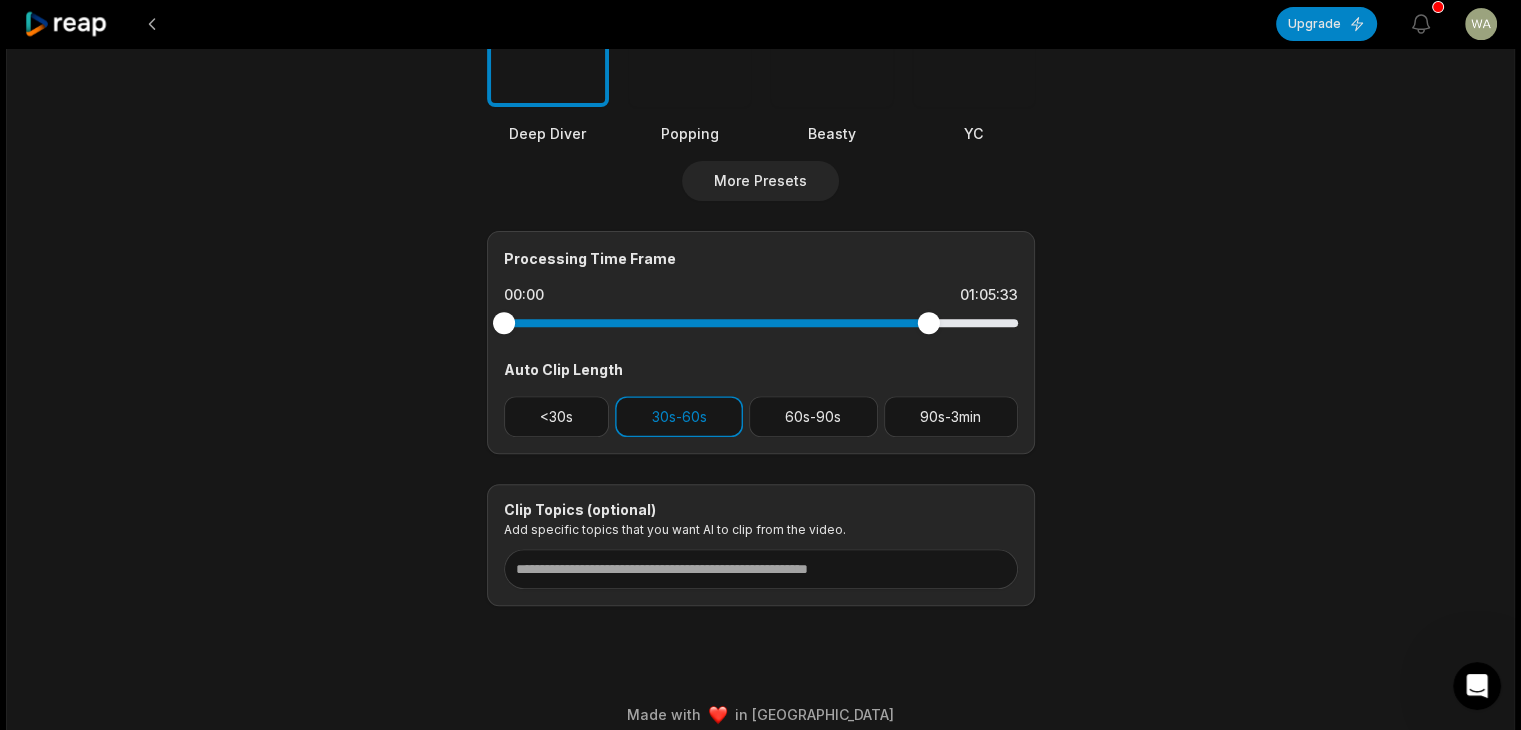 click at bounding box center [928, 323] 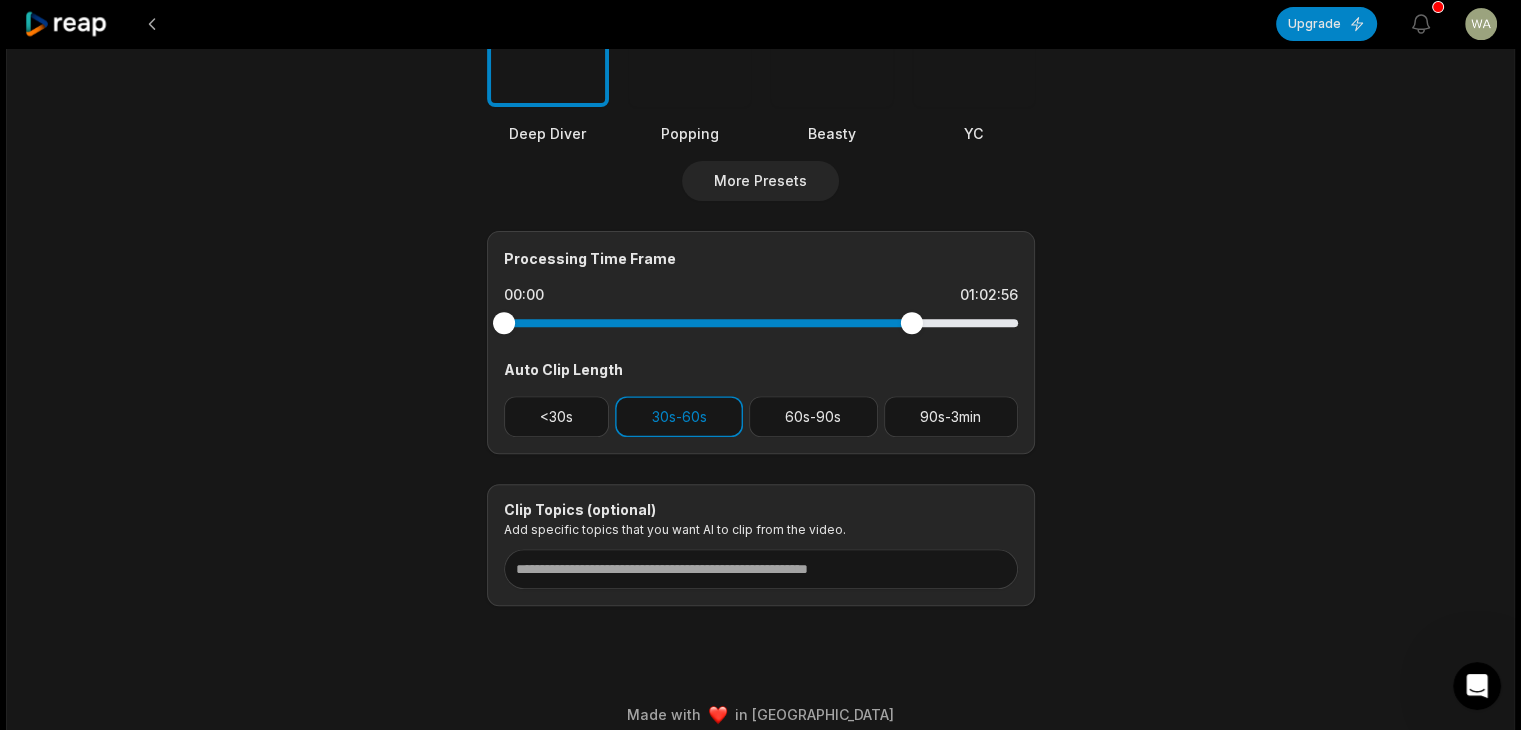 click at bounding box center [911, 323] 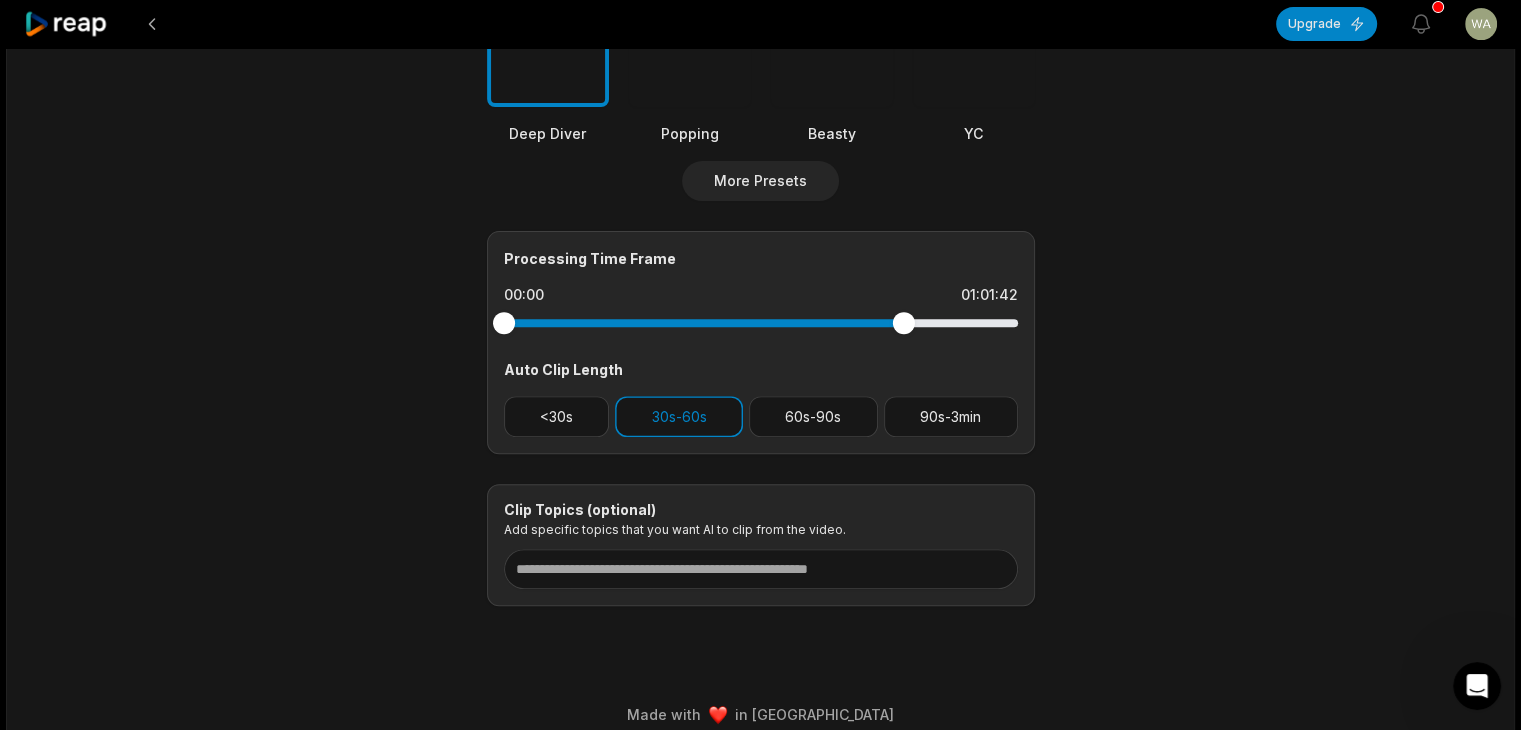 click at bounding box center [761, 323] 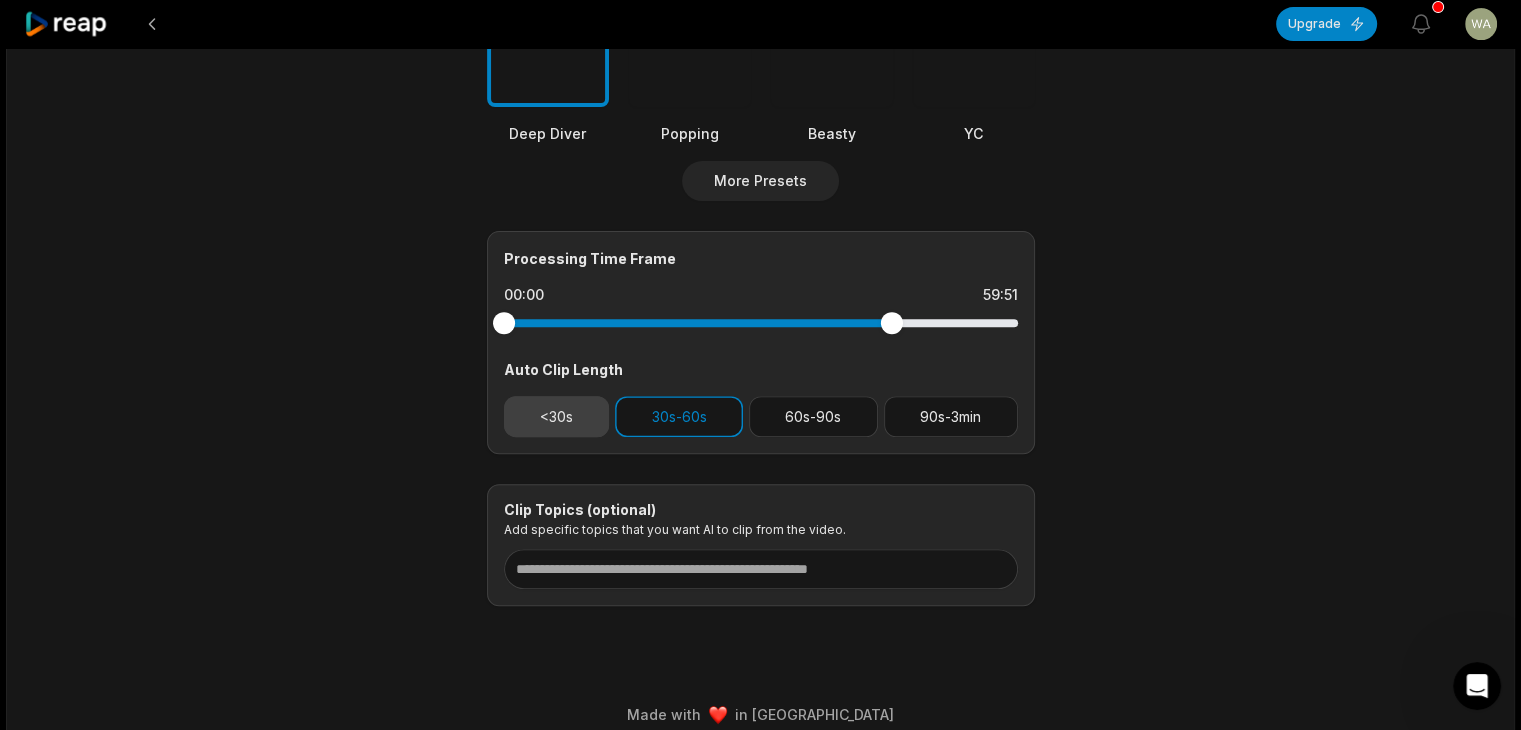 click on "<30s" at bounding box center [557, 416] 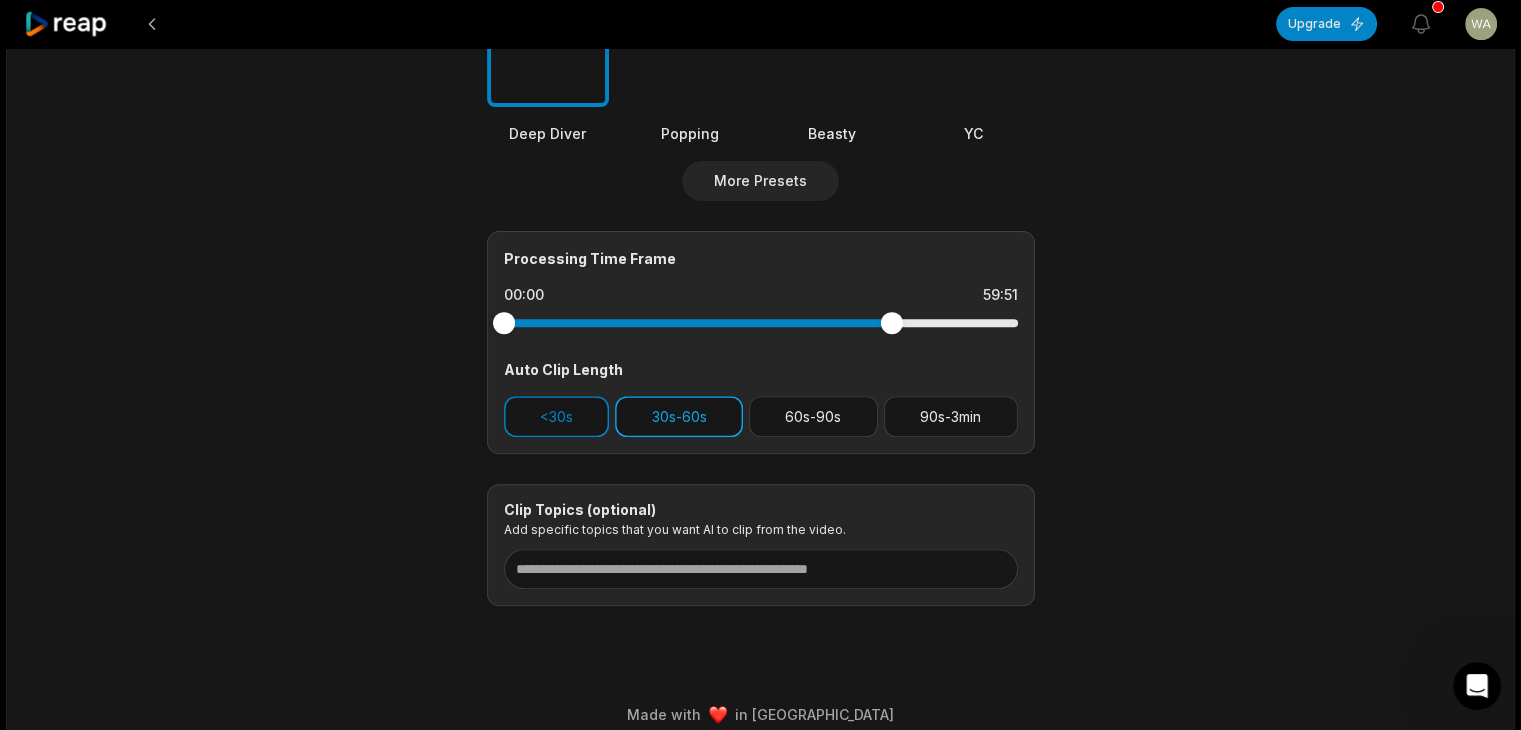 click on "30s-60s" at bounding box center [679, 416] 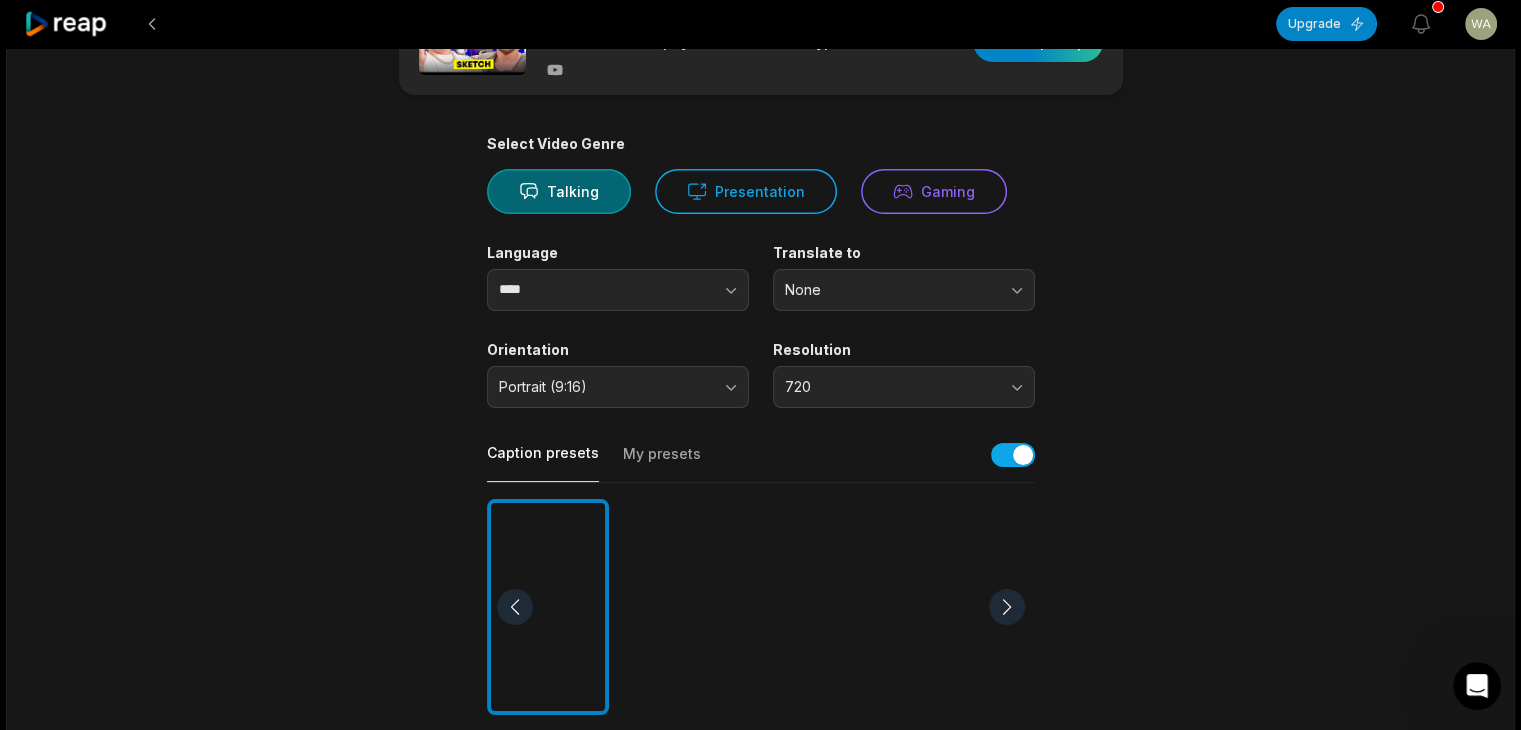 scroll, scrollTop: 0, scrollLeft: 0, axis: both 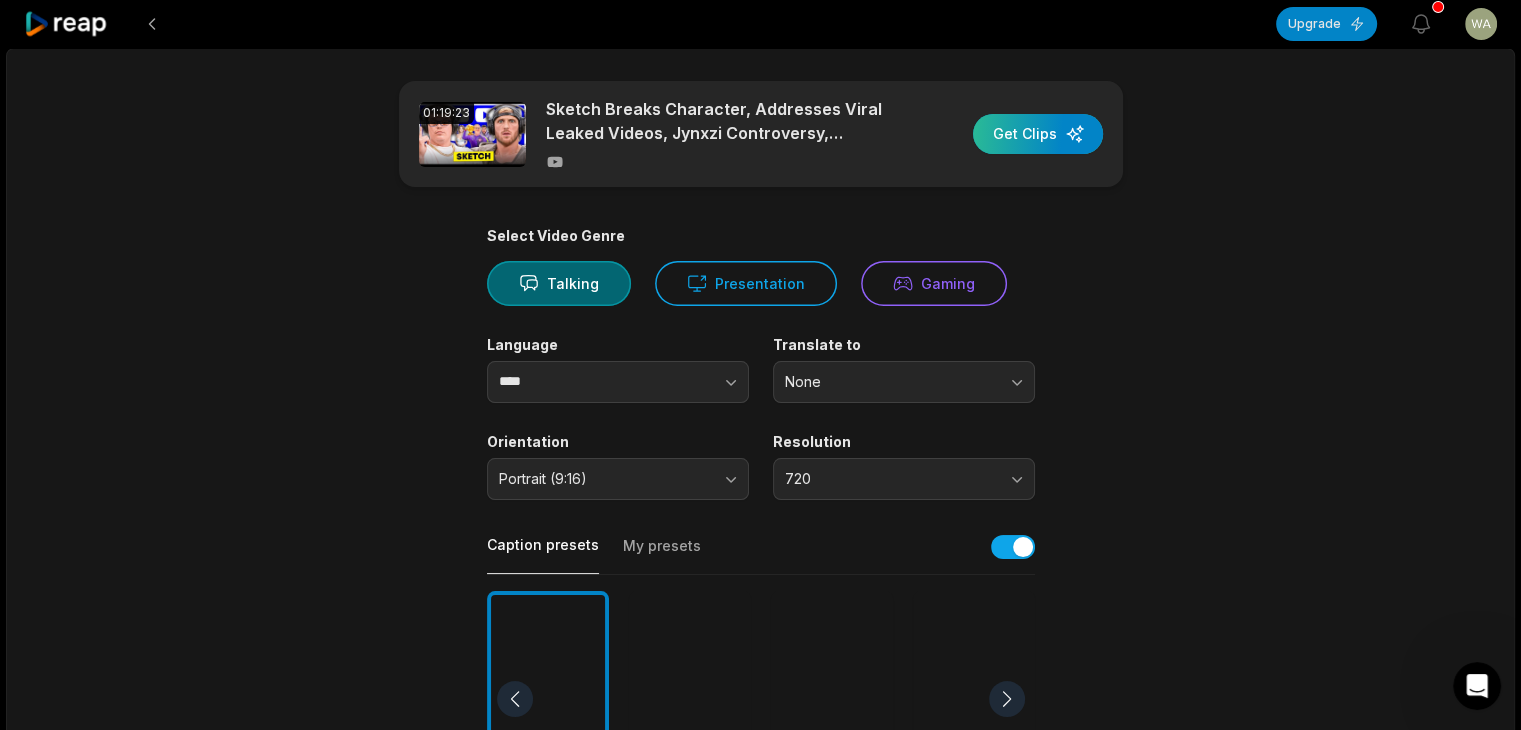 click at bounding box center [1038, 134] 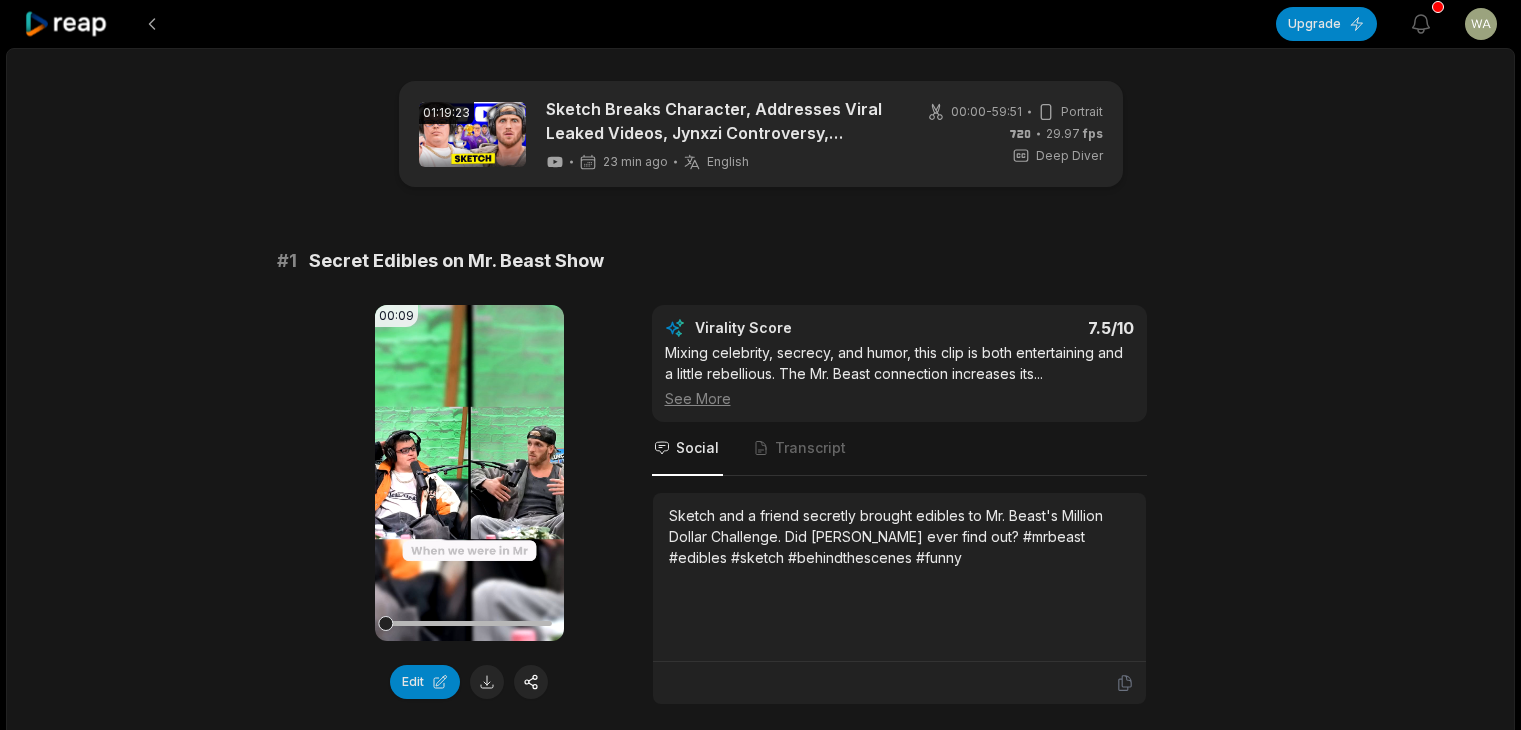 scroll, scrollTop: 0, scrollLeft: 0, axis: both 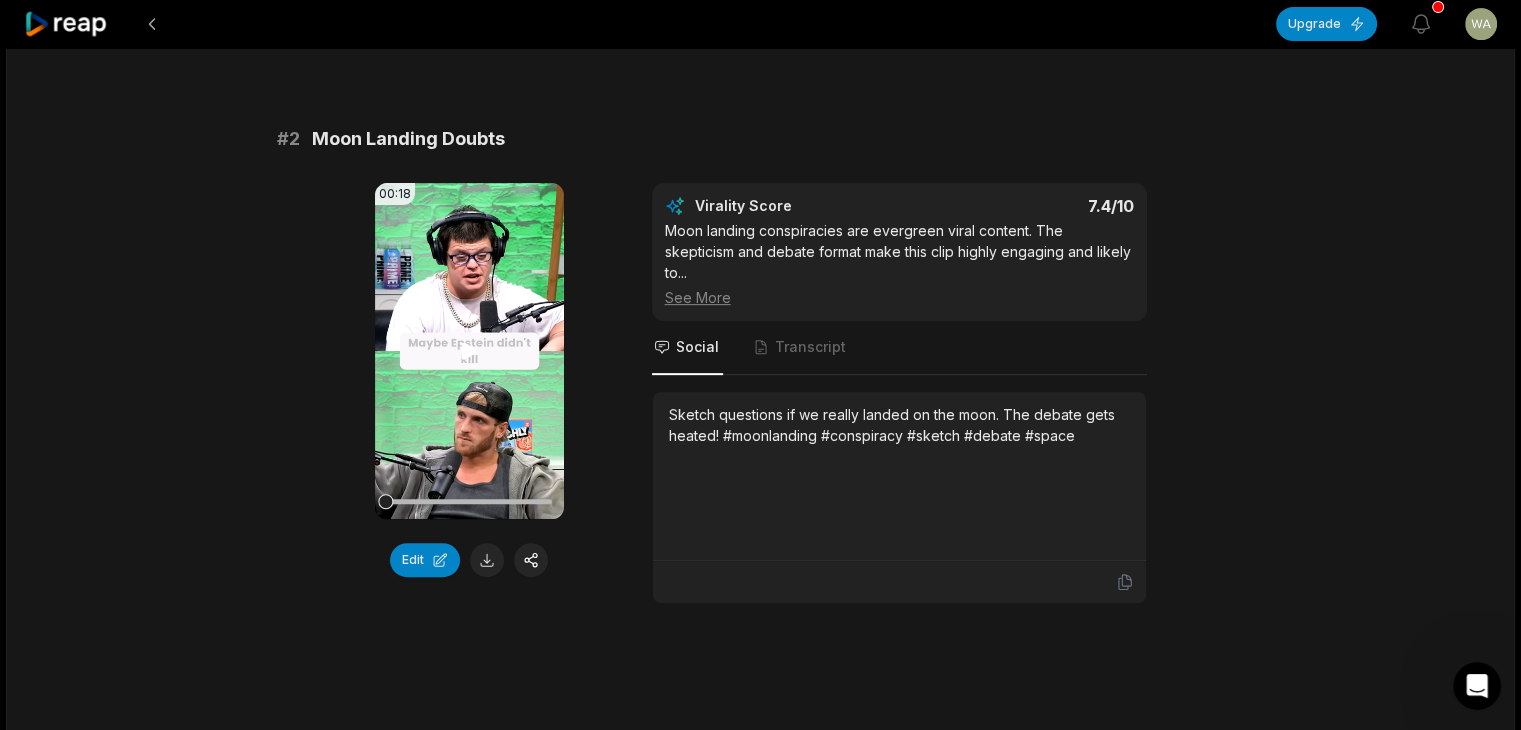 click 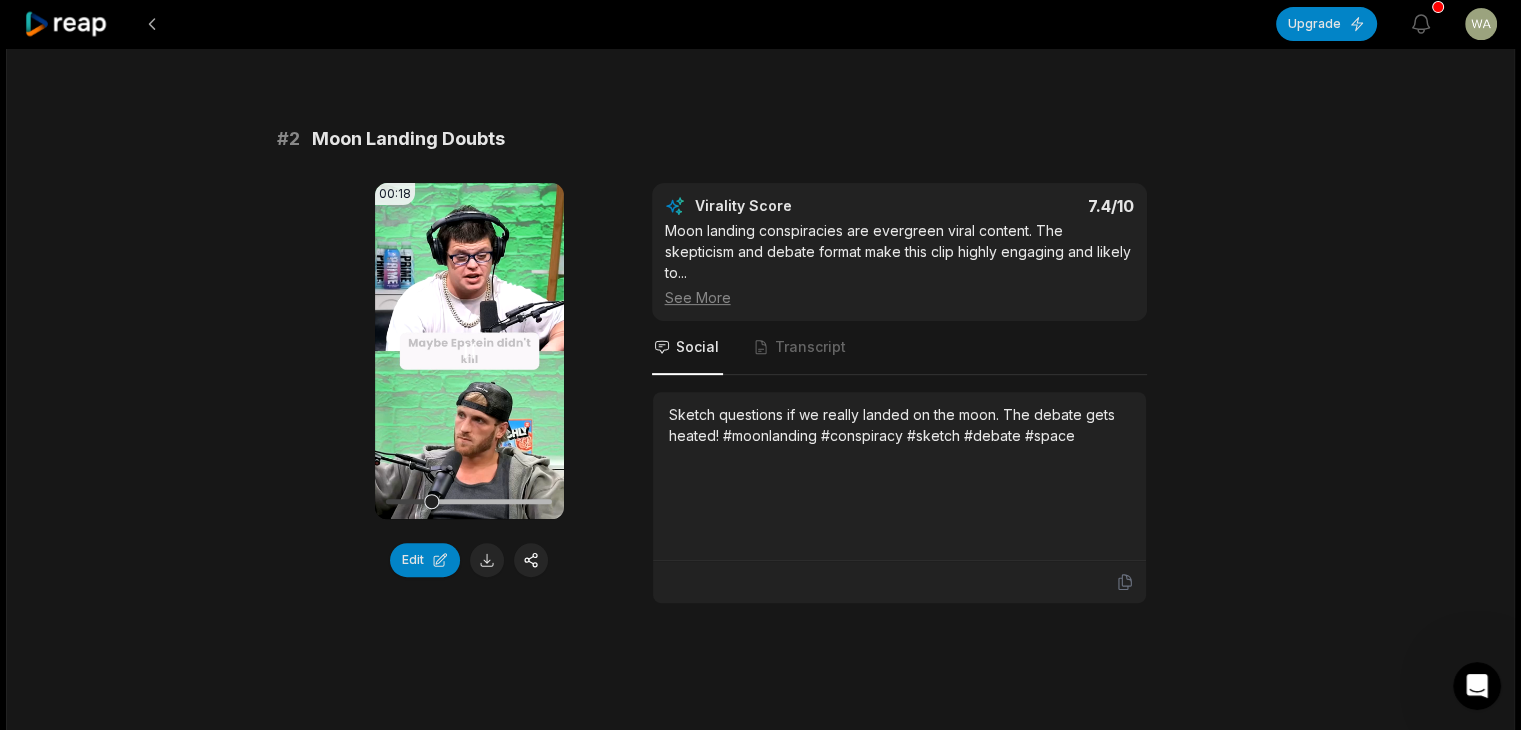 click on "Your browser does not support mp4 format." at bounding box center (469, 351) 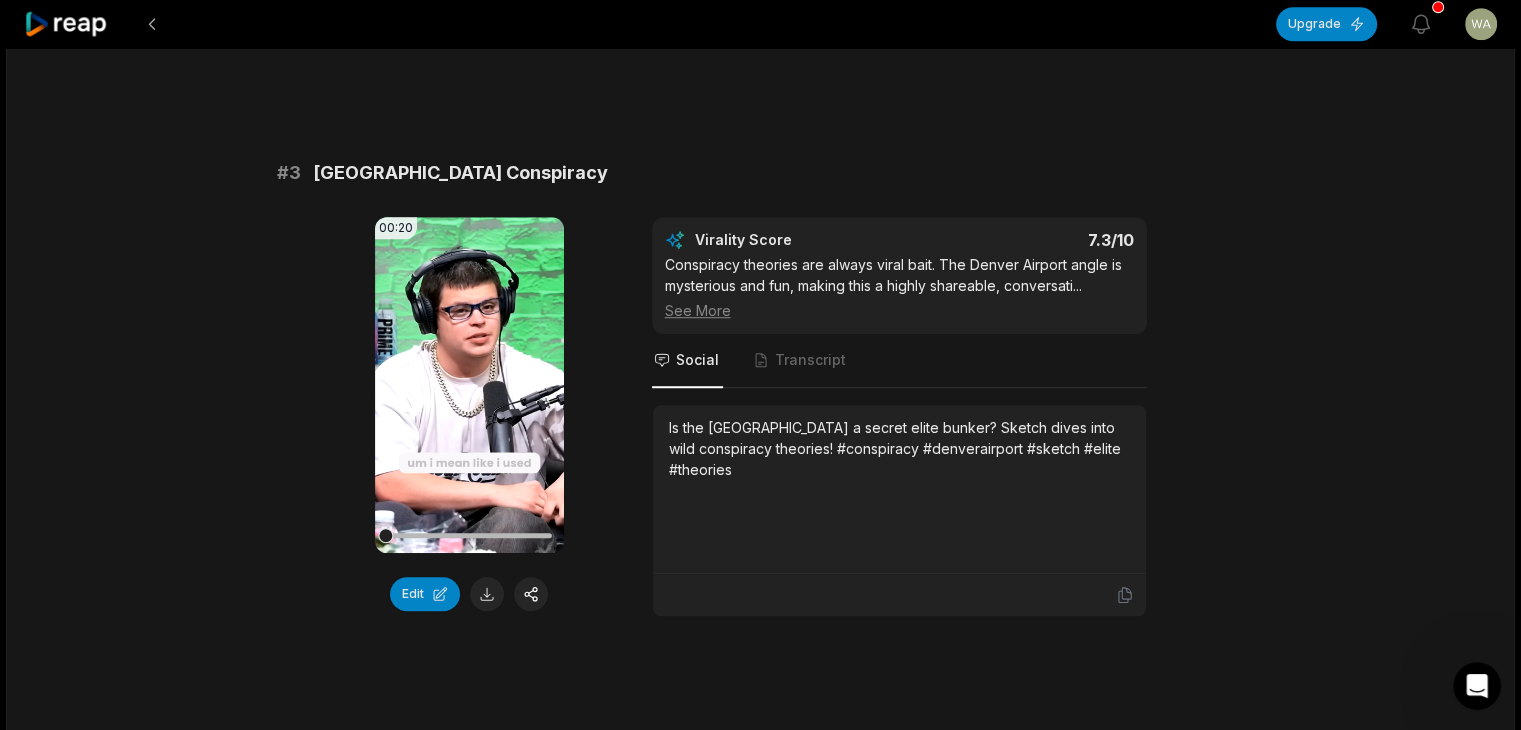 scroll, scrollTop: 1300, scrollLeft: 0, axis: vertical 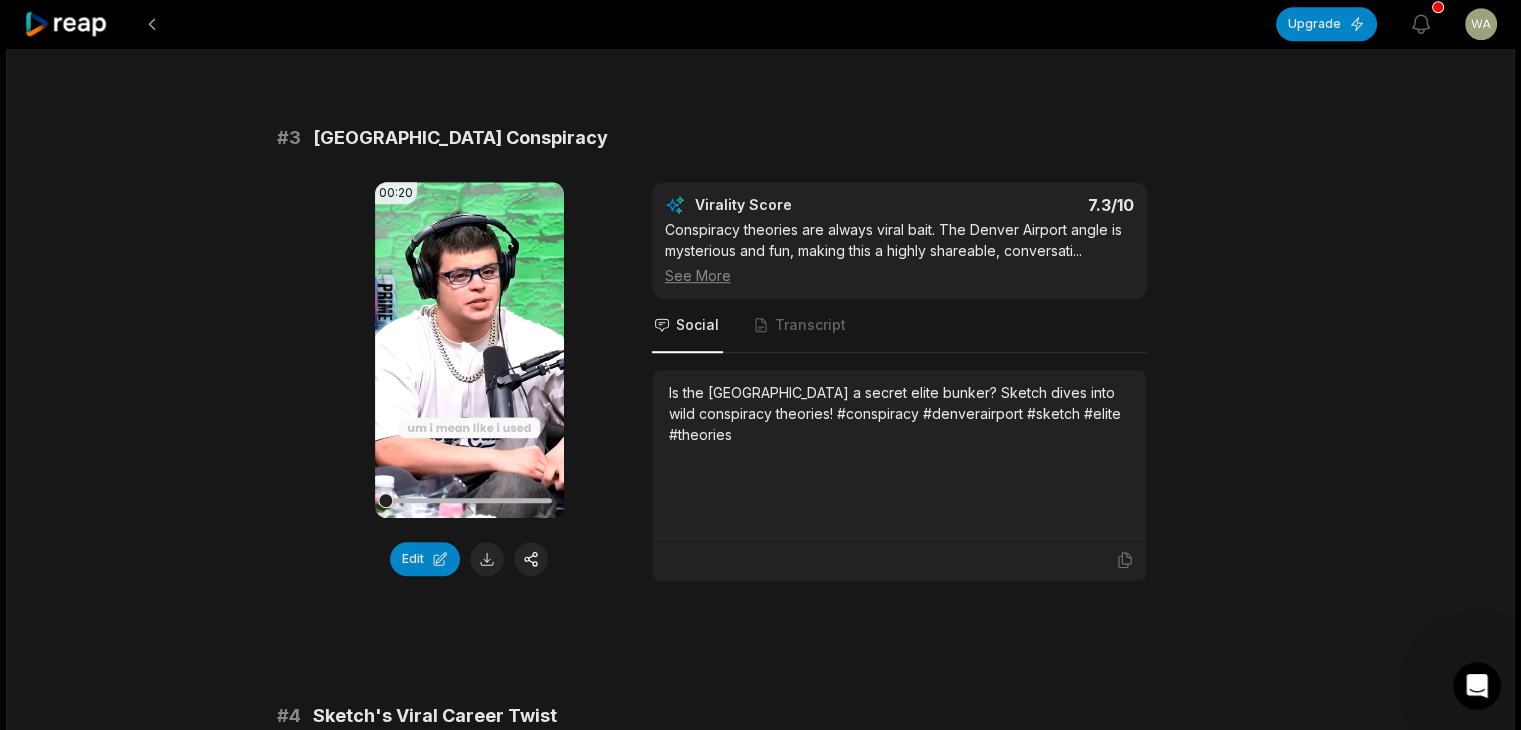 click 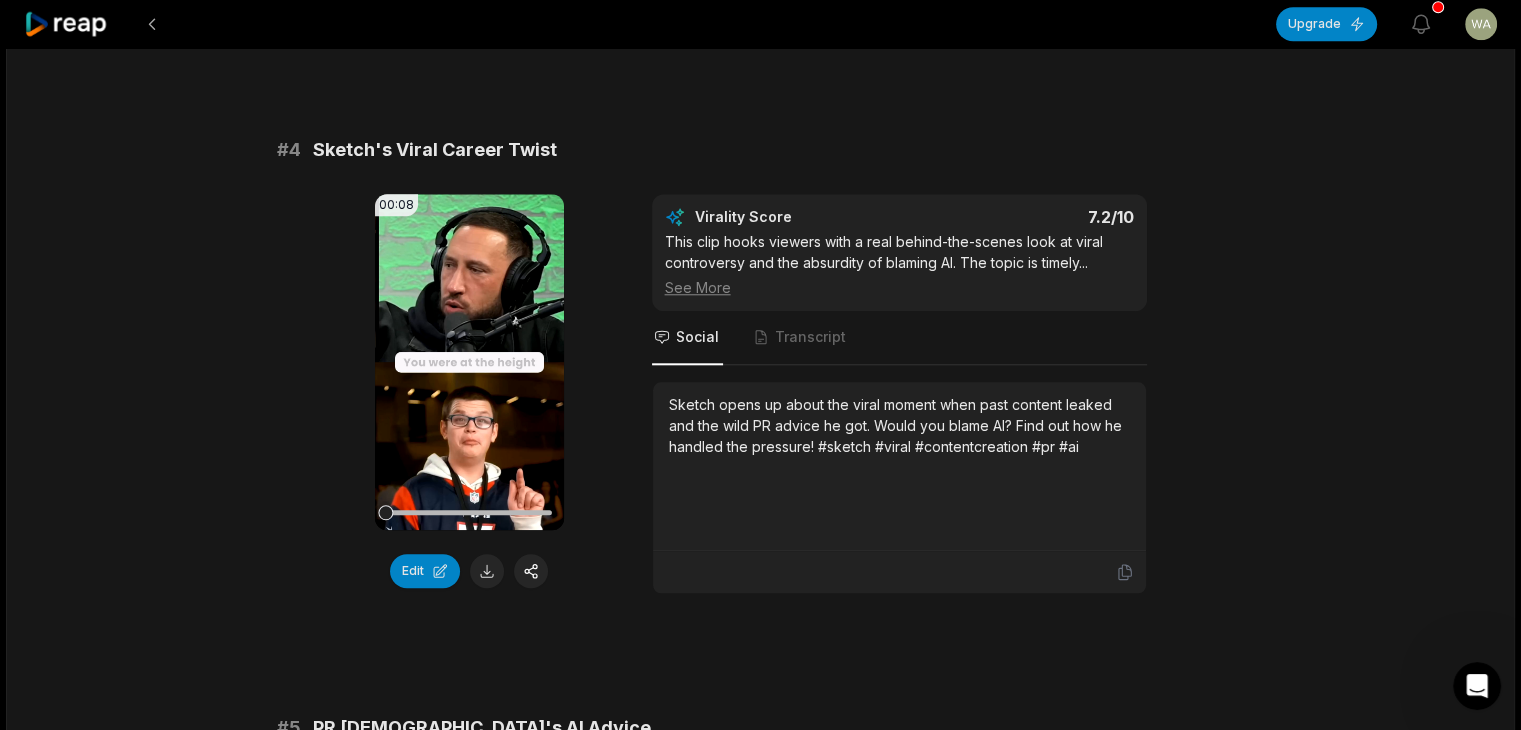 scroll, scrollTop: 1900, scrollLeft: 0, axis: vertical 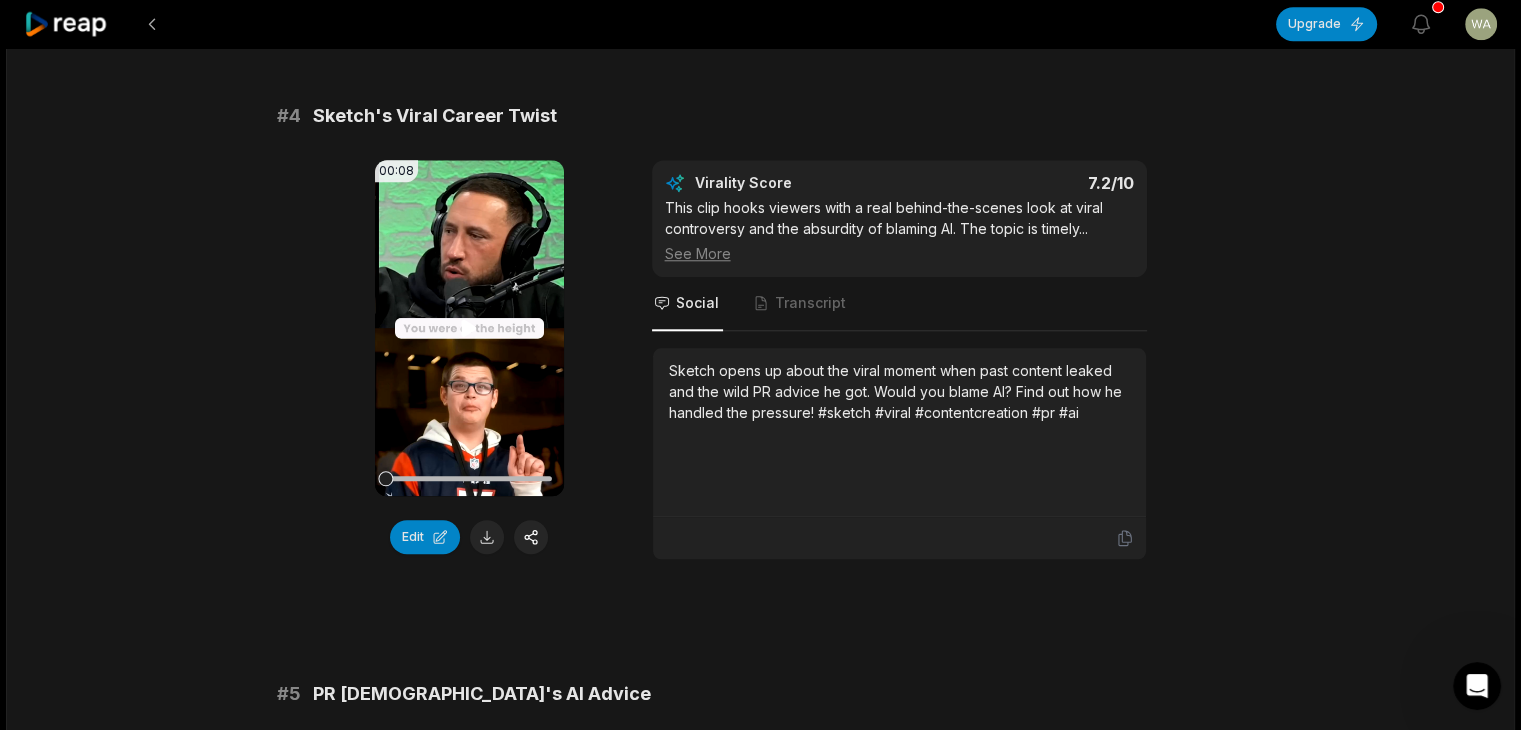 click 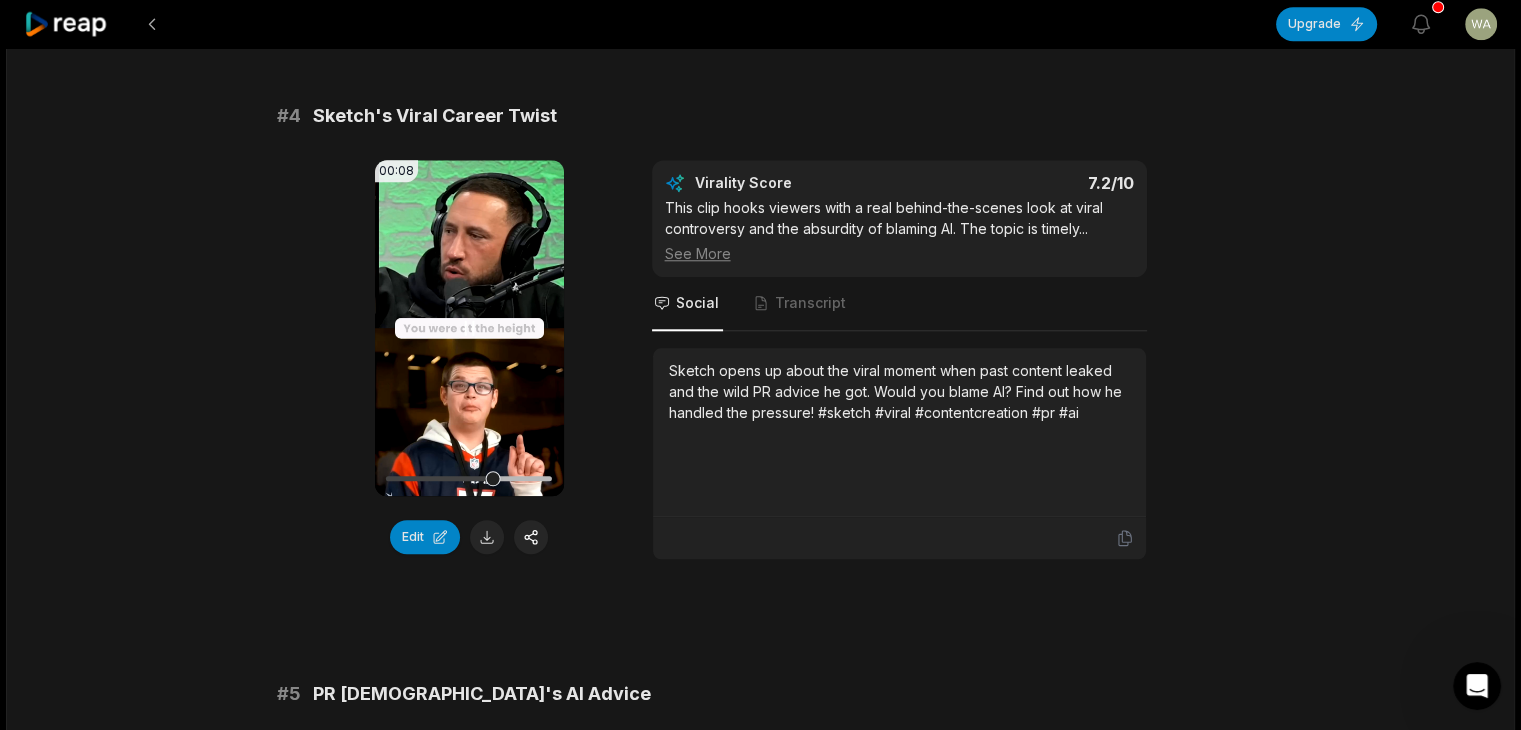 click 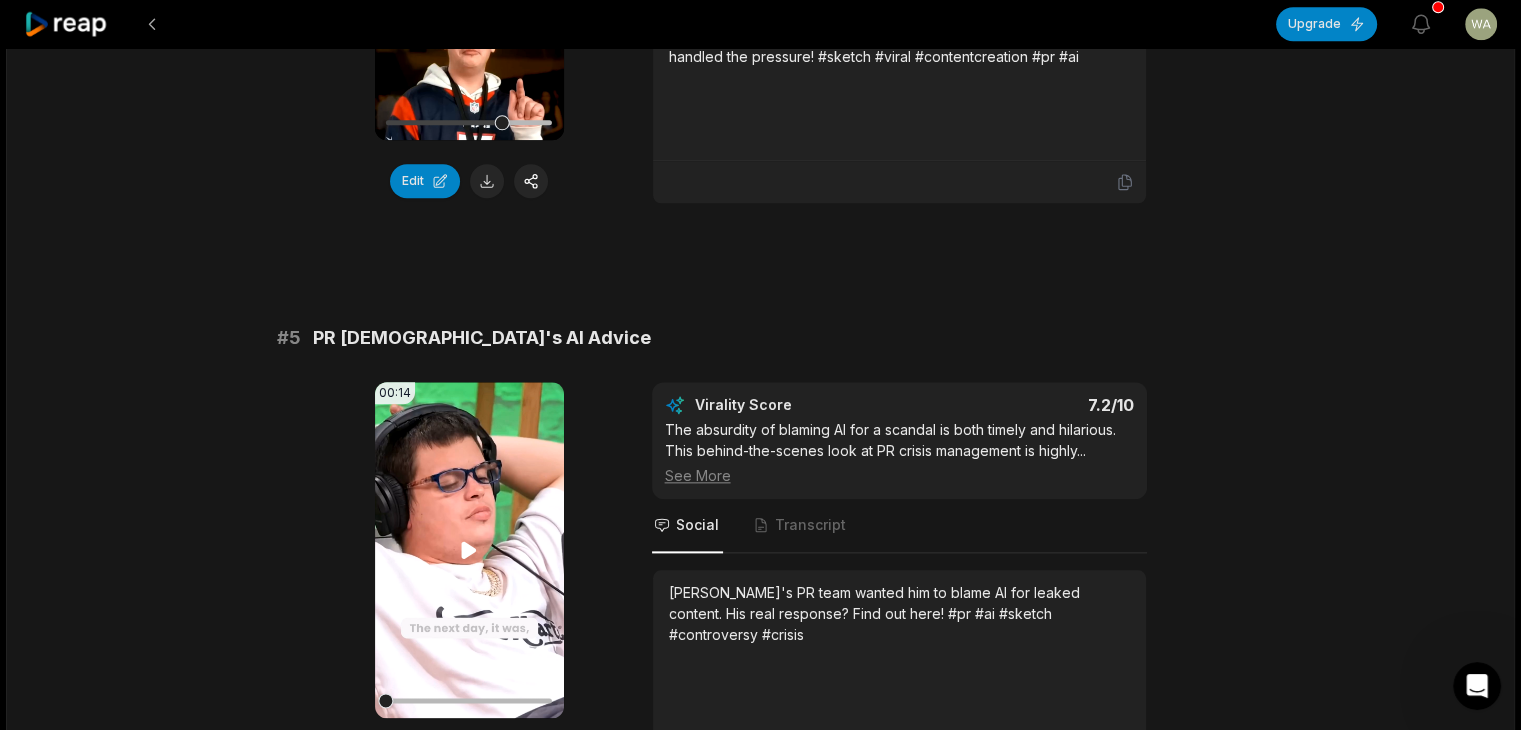 scroll, scrollTop: 2300, scrollLeft: 0, axis: vertical 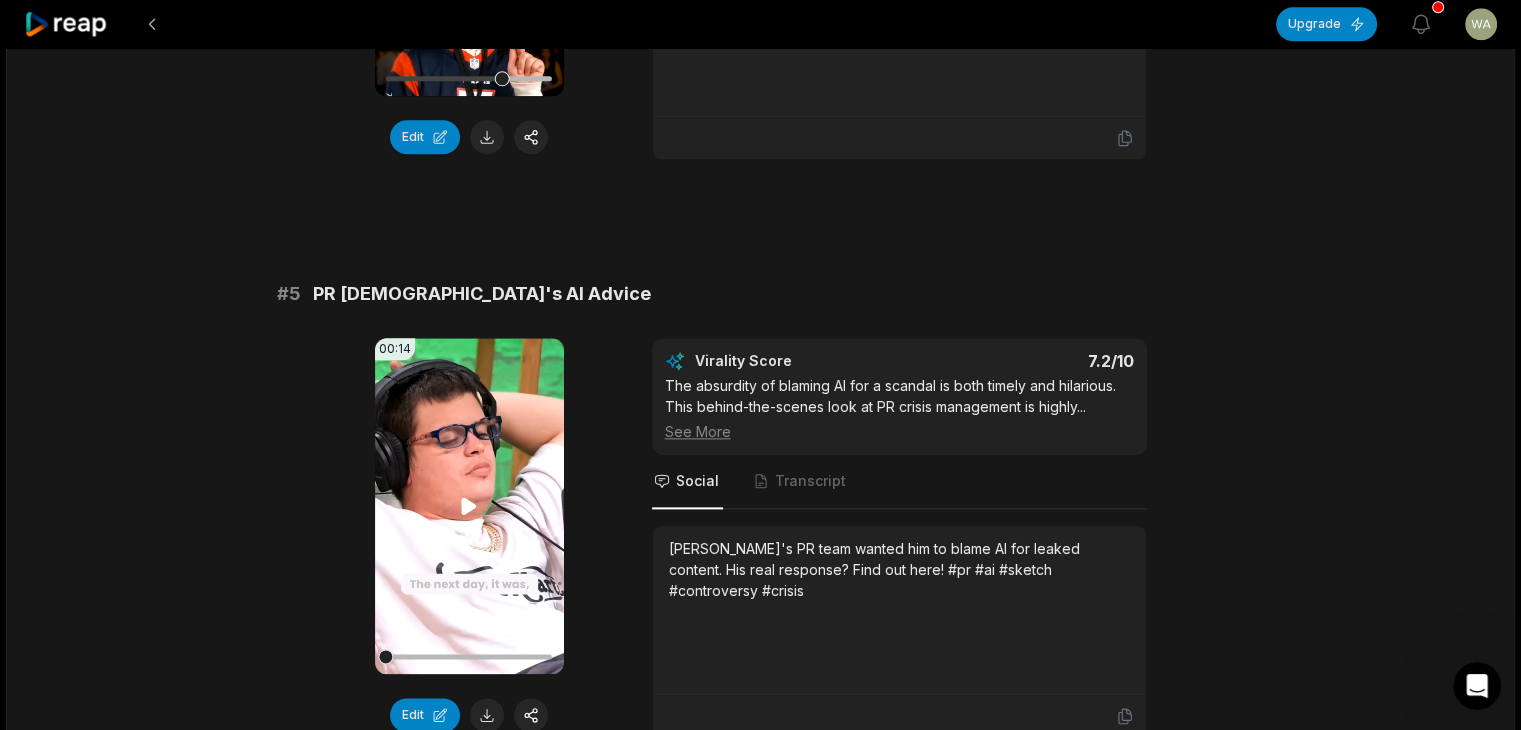 click 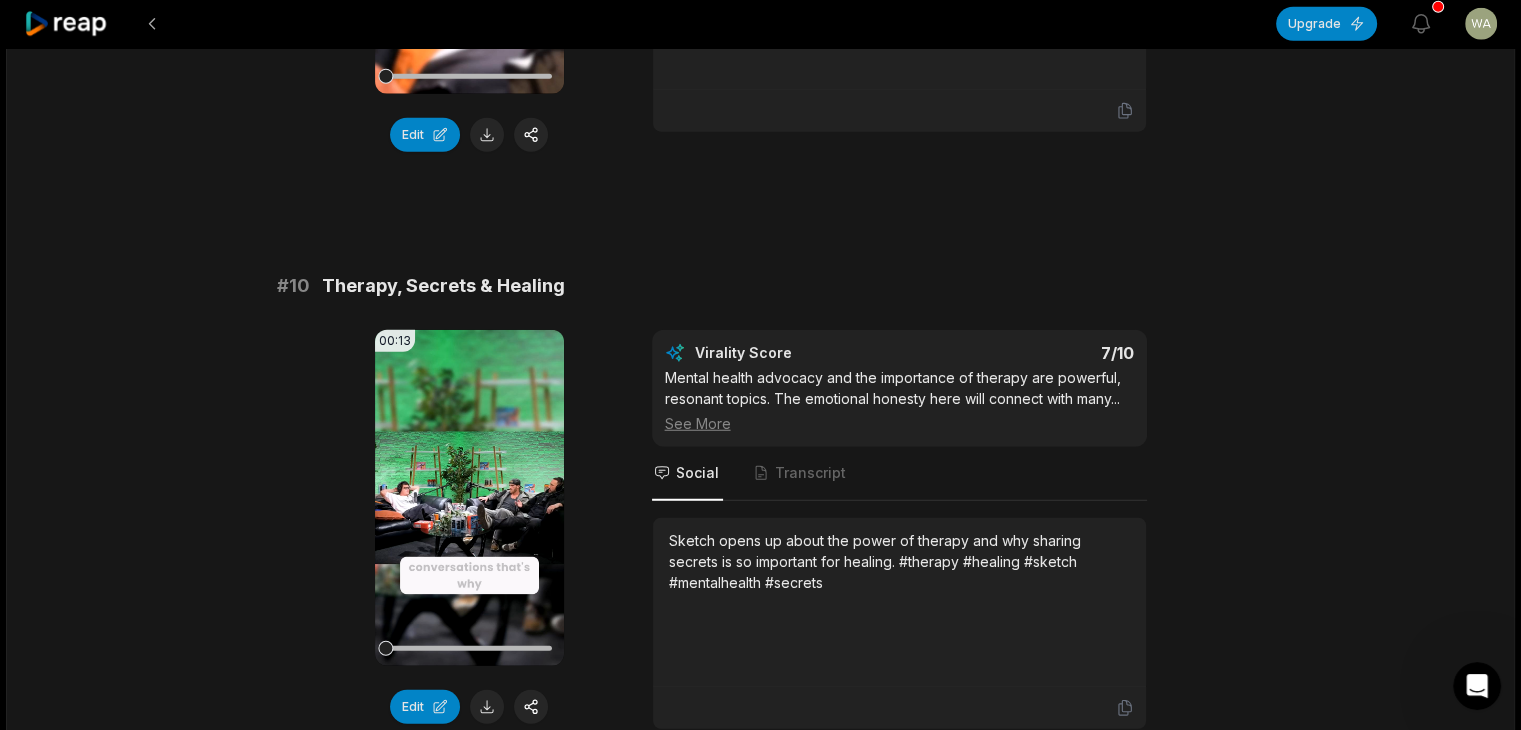 scroll, scrollTop: 5379, scrollLeft: 0, axis: vertical 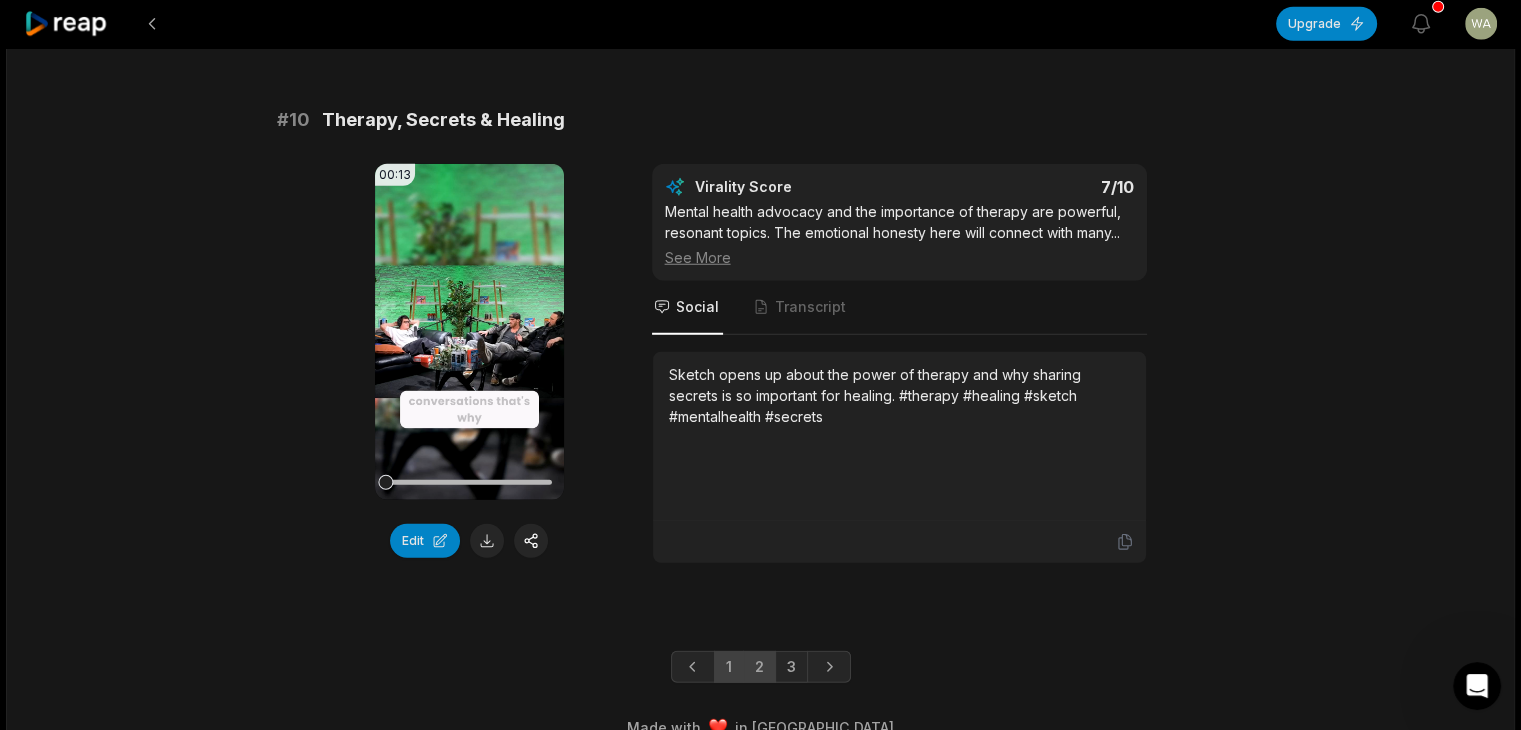 click on "2" at bounding box center (759, 667) 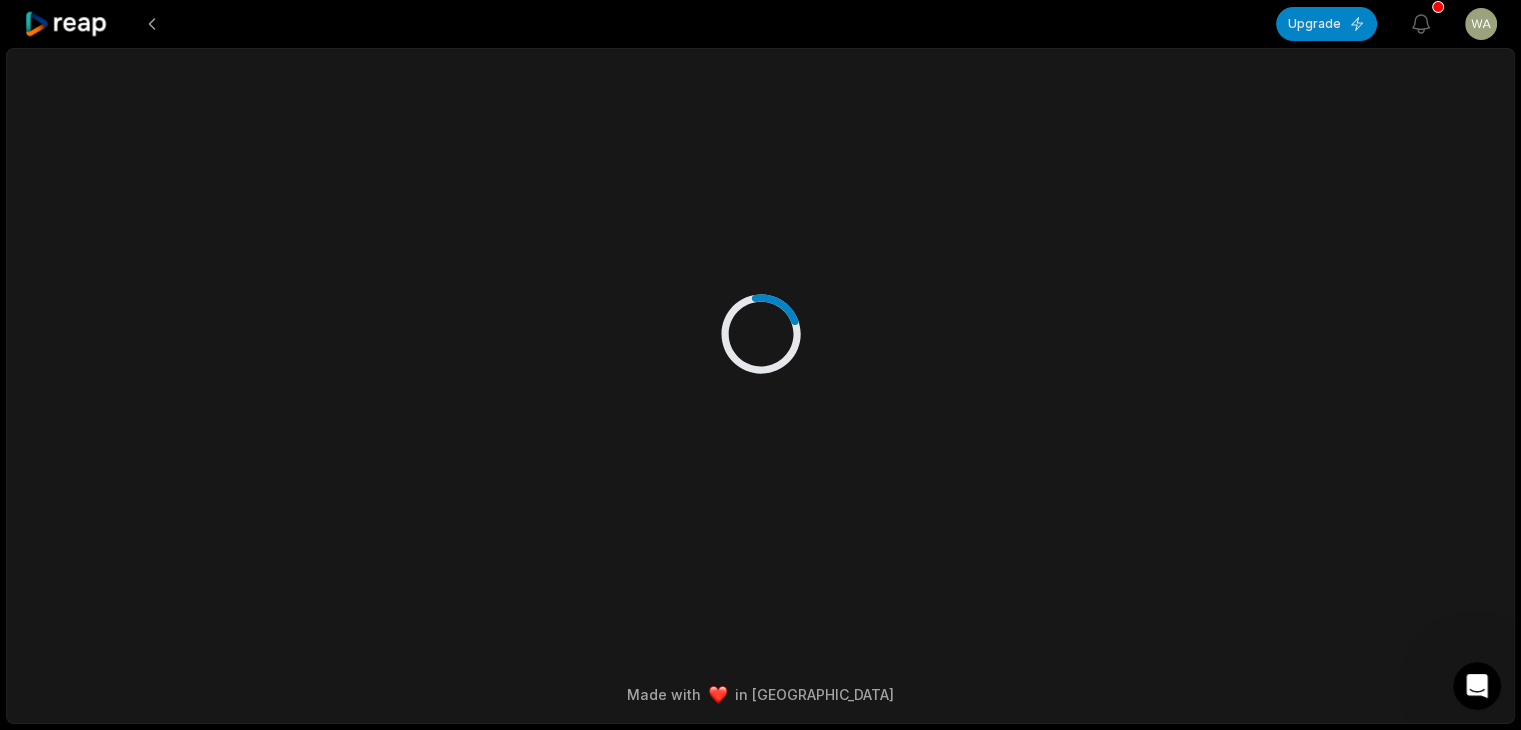 scroll, scrollTop: 0, scrollLeft: 0, axis: both 